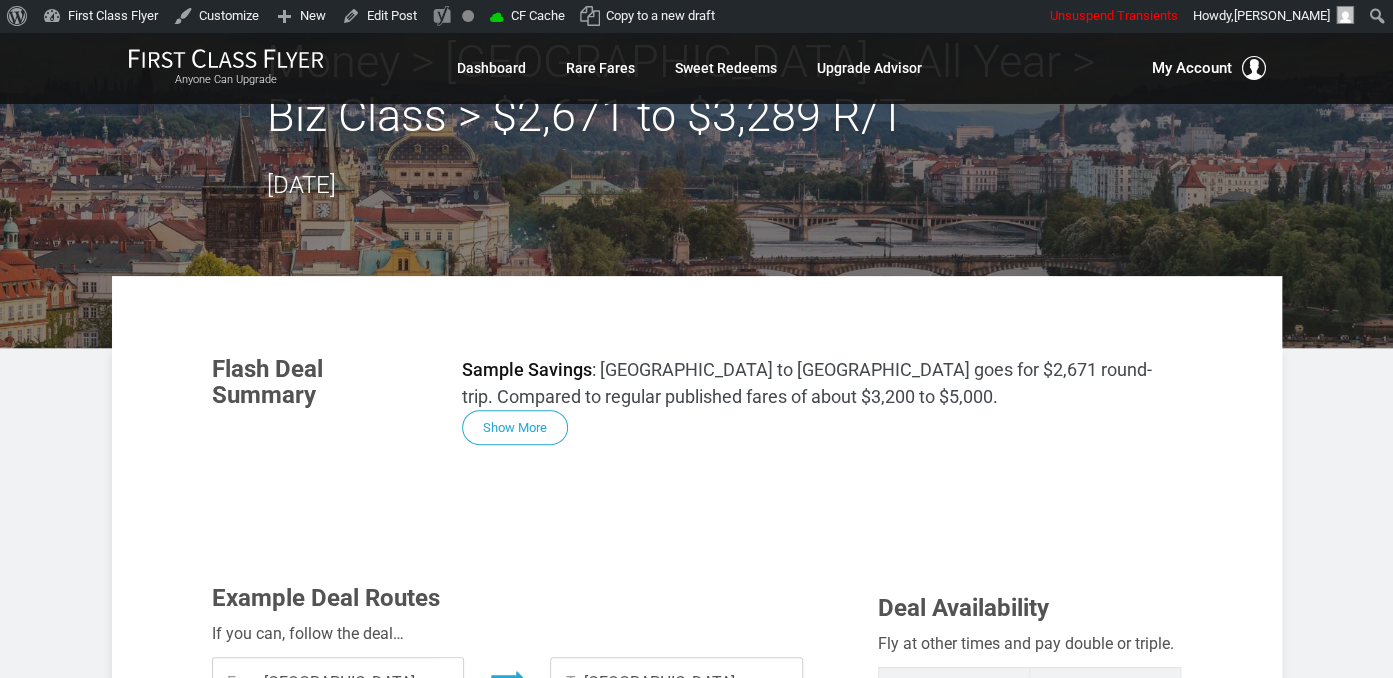 scroll, scrollTop: 634, scrollLeft: 0, axis: vertical 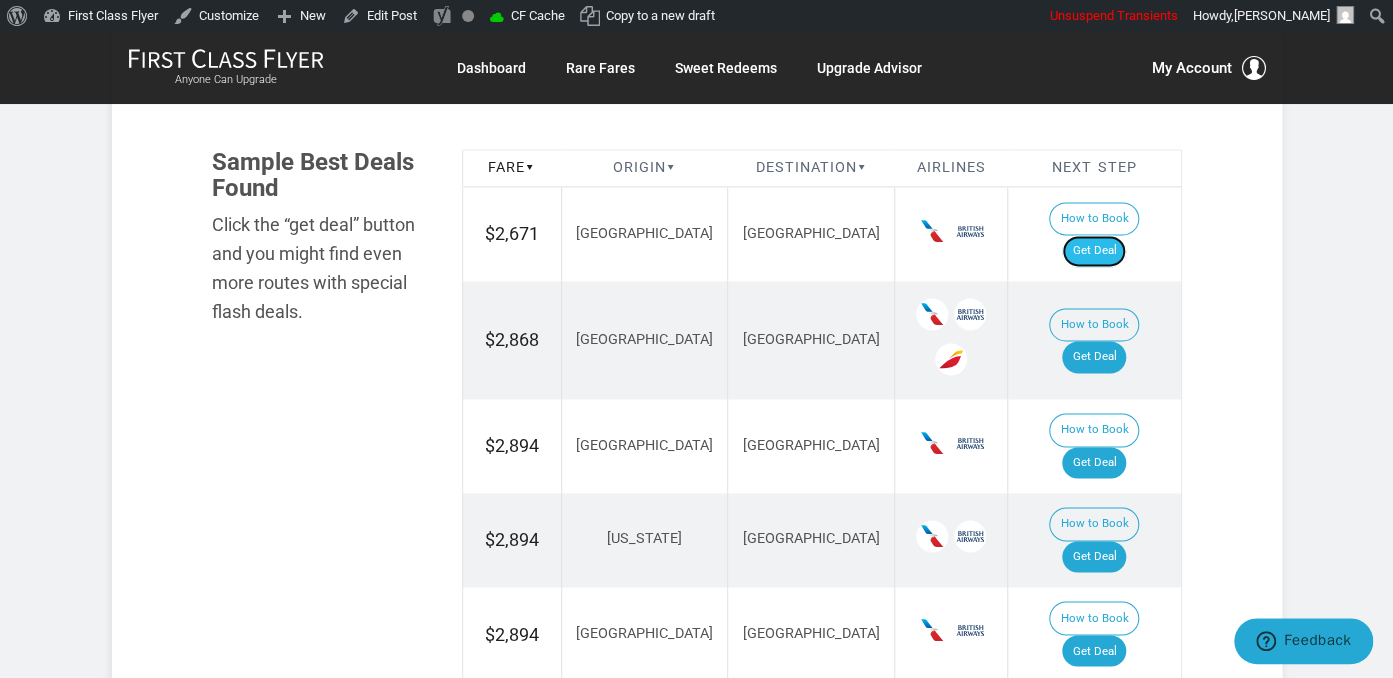 click on "Get Deal" at bounding box center [1094, 251] 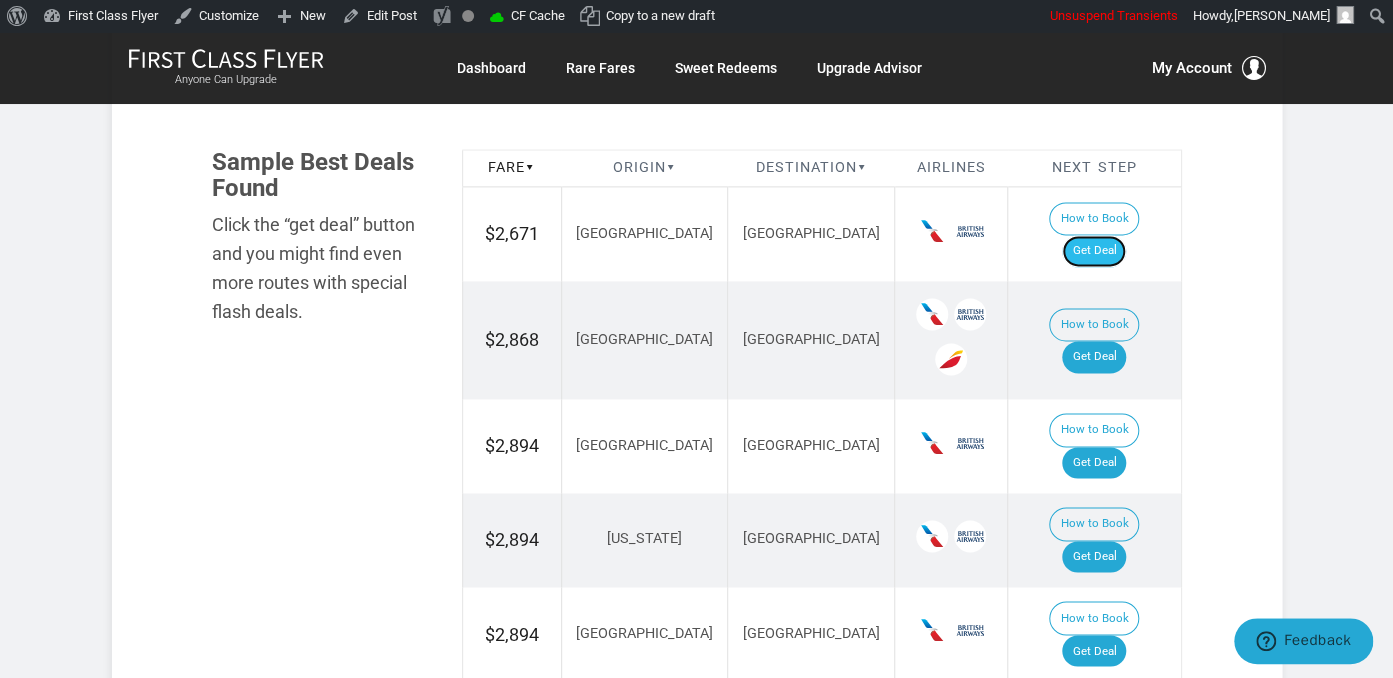 drag, startPoint x: 1119, startPoint y: 234, endPoint x: 1124, endPoint y: 215, distance: 19.646883 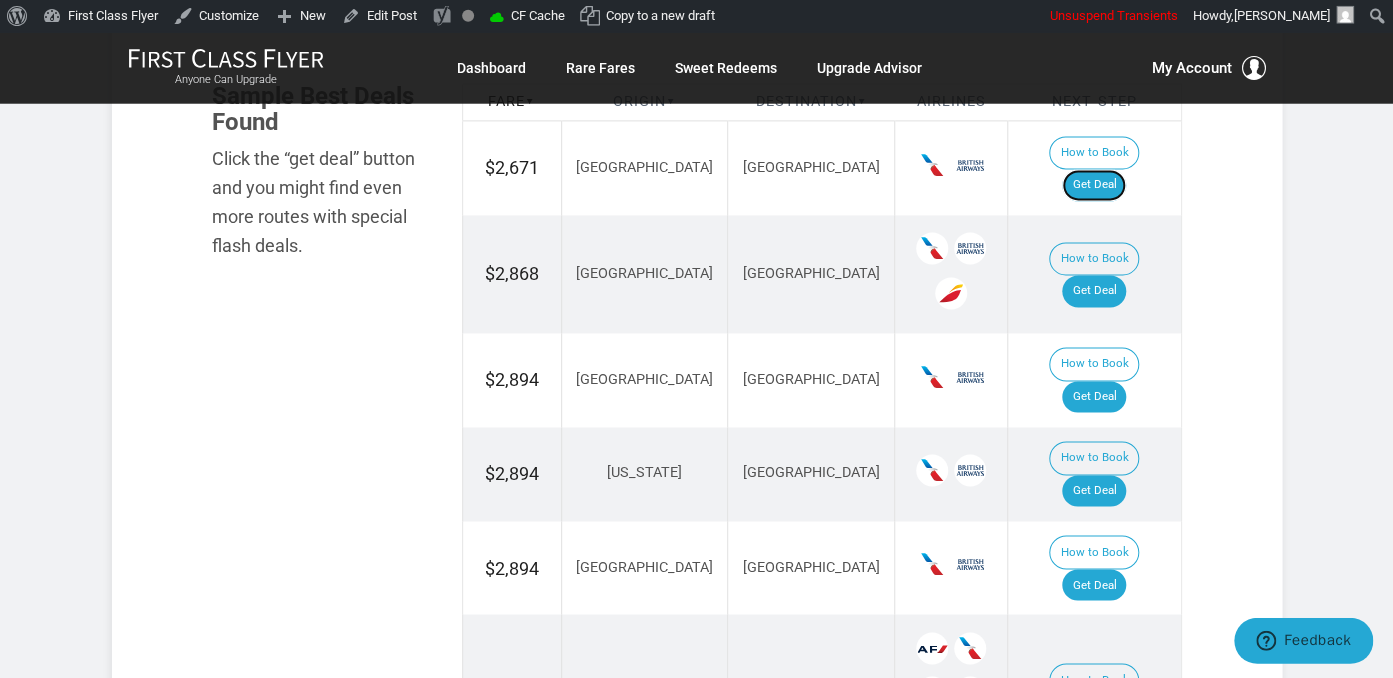 scroll, scrollTop: 1267, scrollLeft: 0, axis: vertical 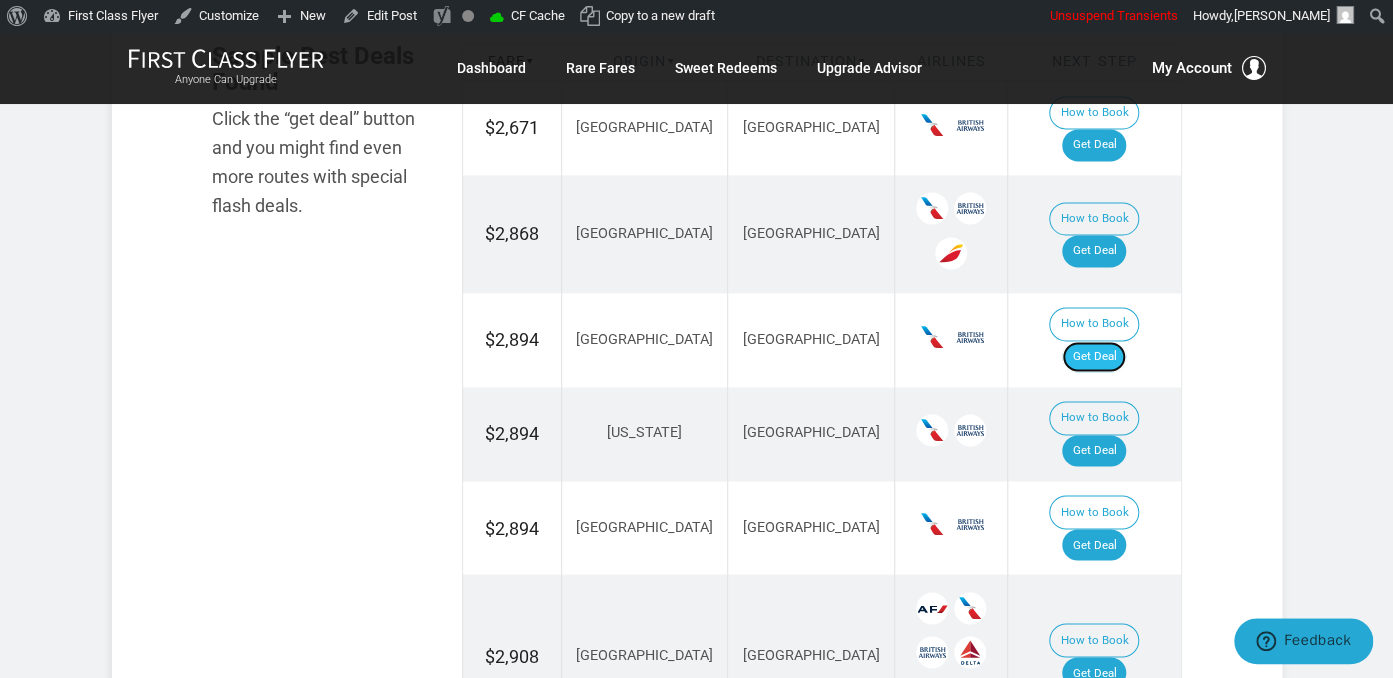 click on "Get Deal" at bounding box center (1094, 357) 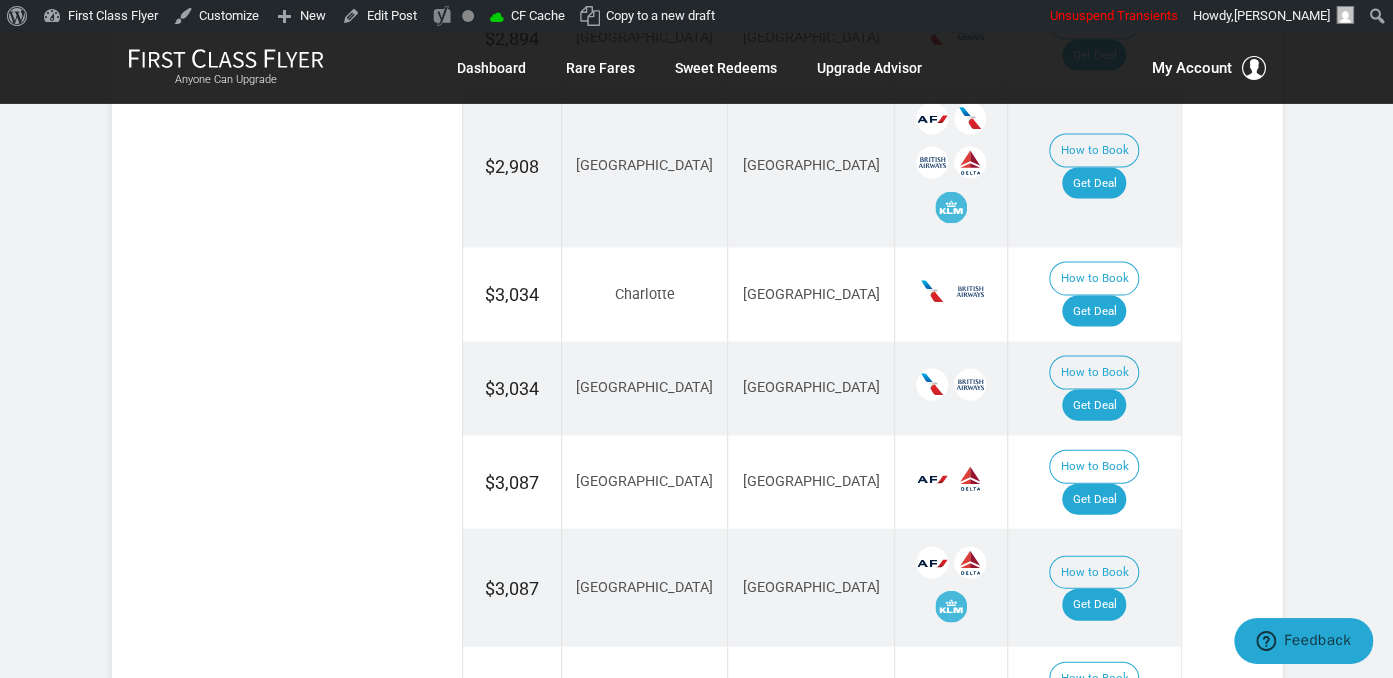 scroll, scrollTop: 1795, scrollLeft: 0, axis: vertical 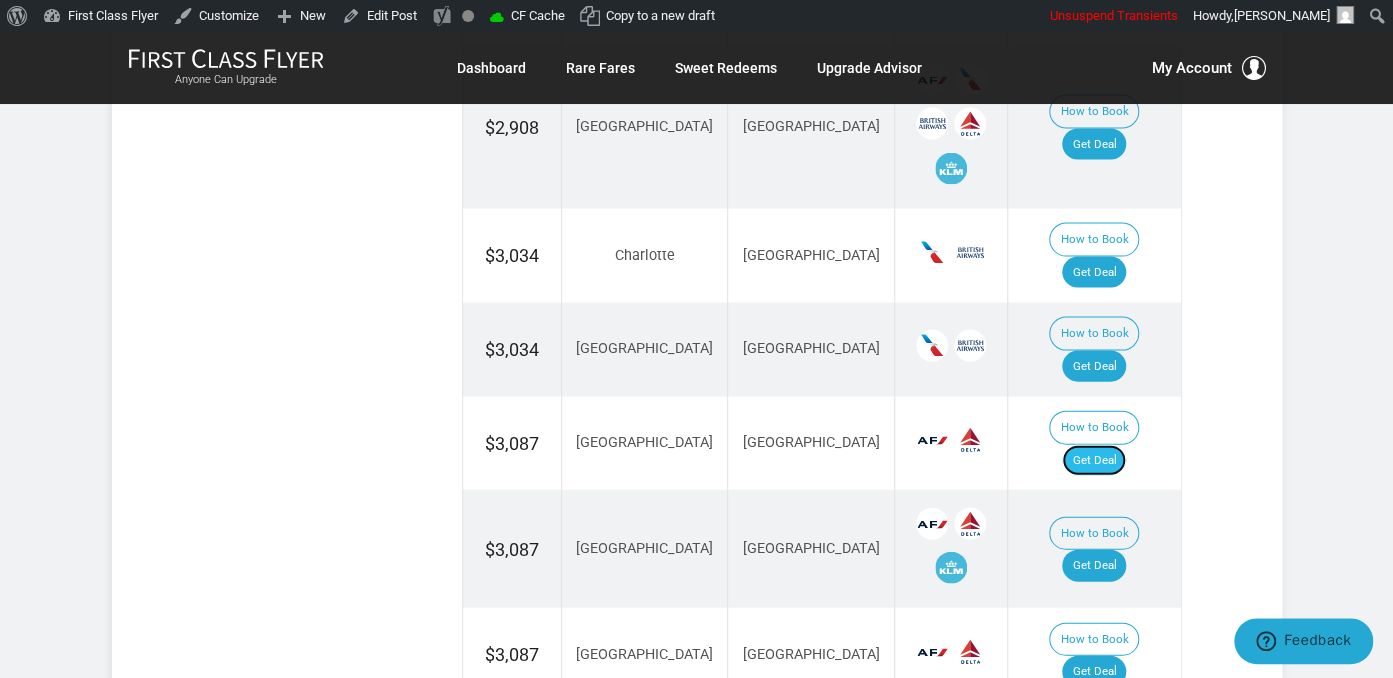click on "Get Deal" at bounding box center [1094, 461] 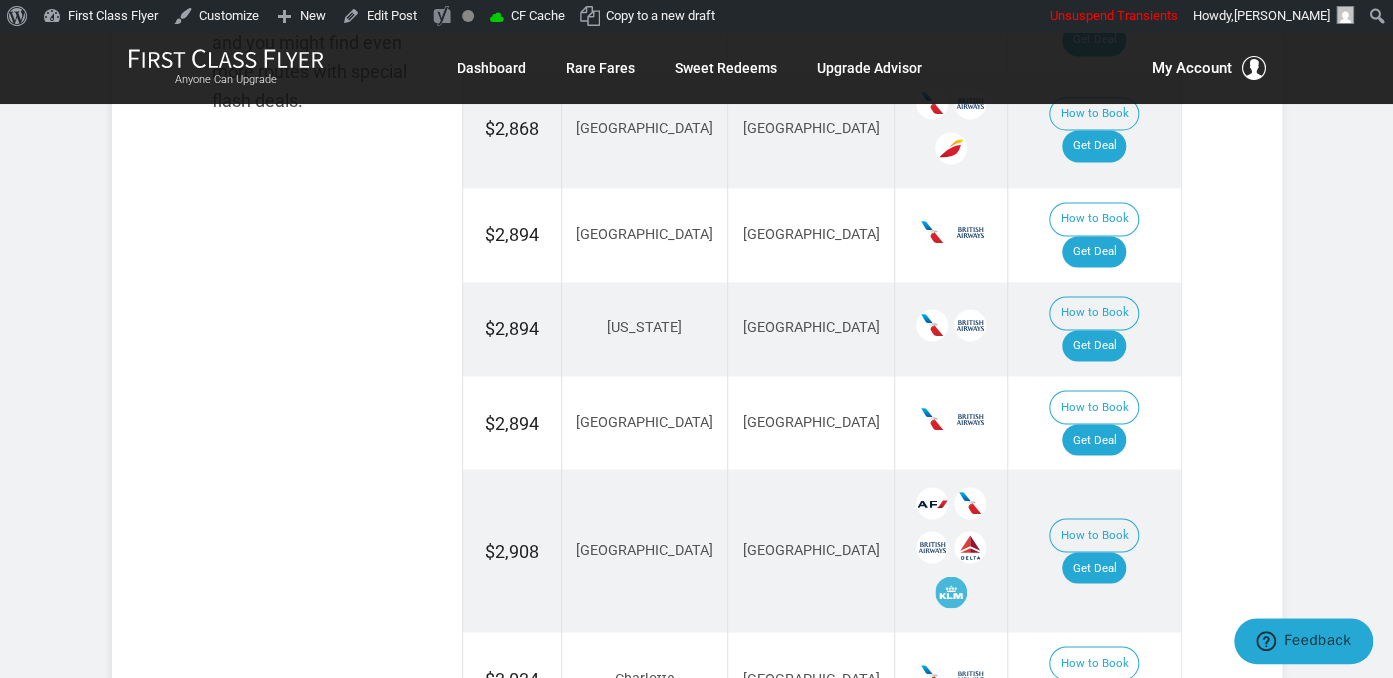 scroll, scrollTop: 1267, scrollLeft: 0, axis: vertical 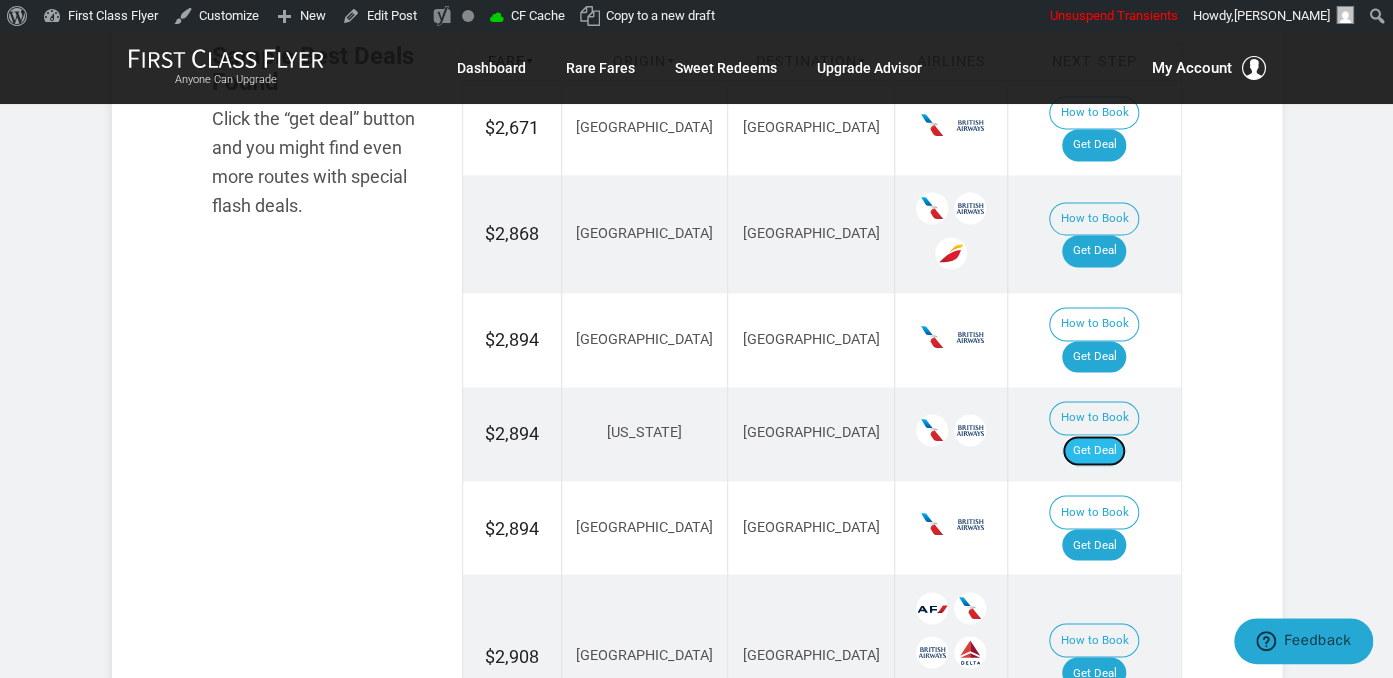 click on "Get Deal" at bounding box center (1094, 451) 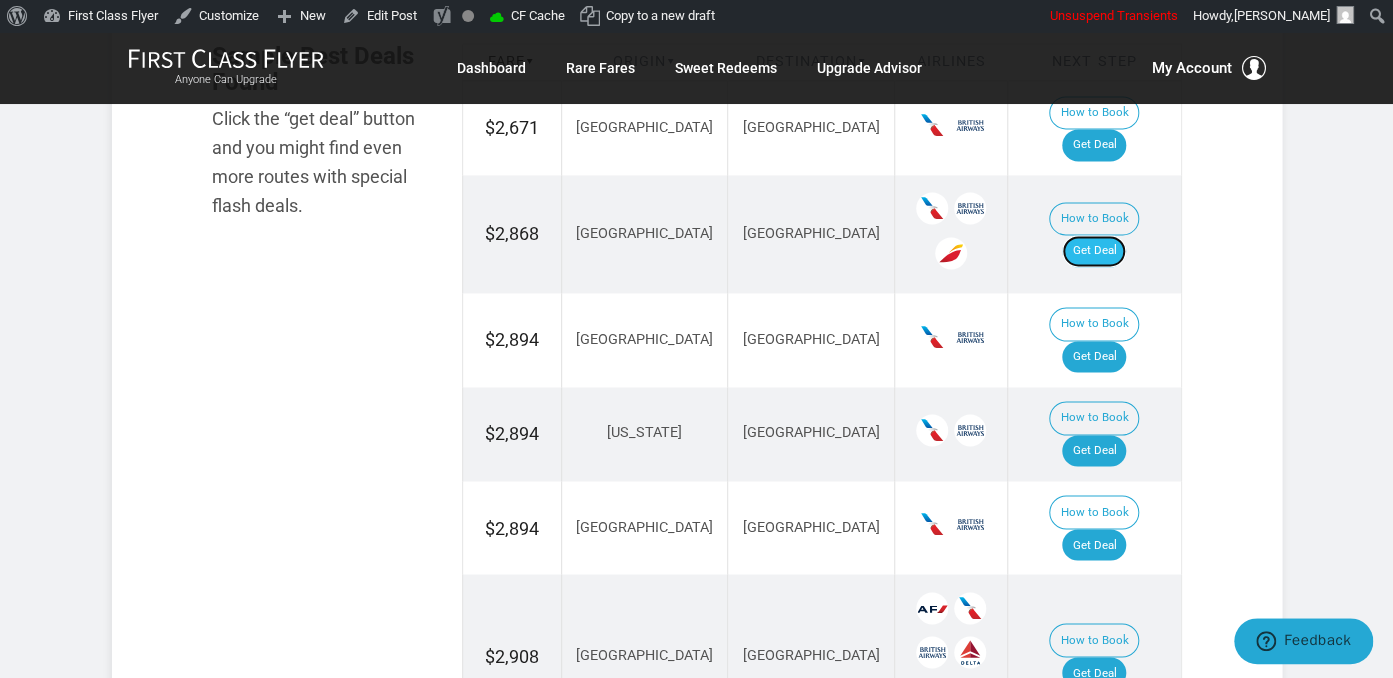 click on "Get Deal" at bounding box center [1094, 251] 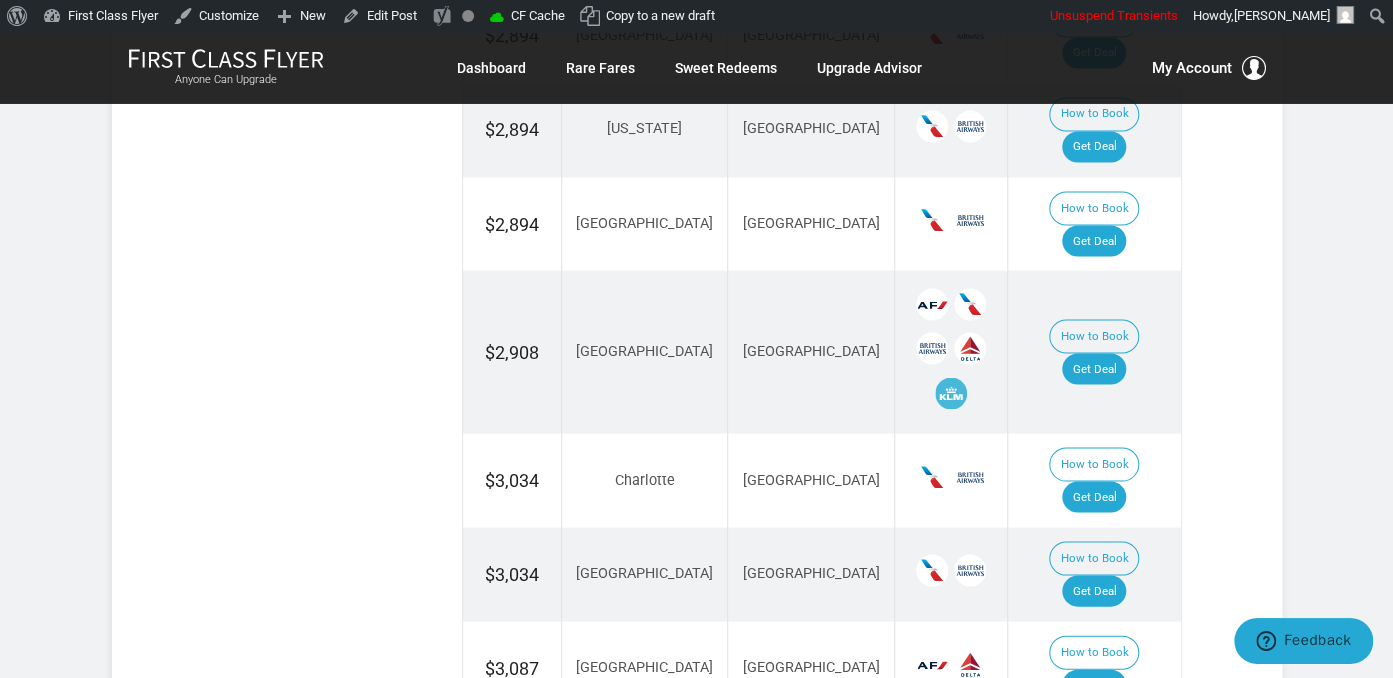 scroll, scrollTop: 1584, scrollLeft: 0, axis: vertical 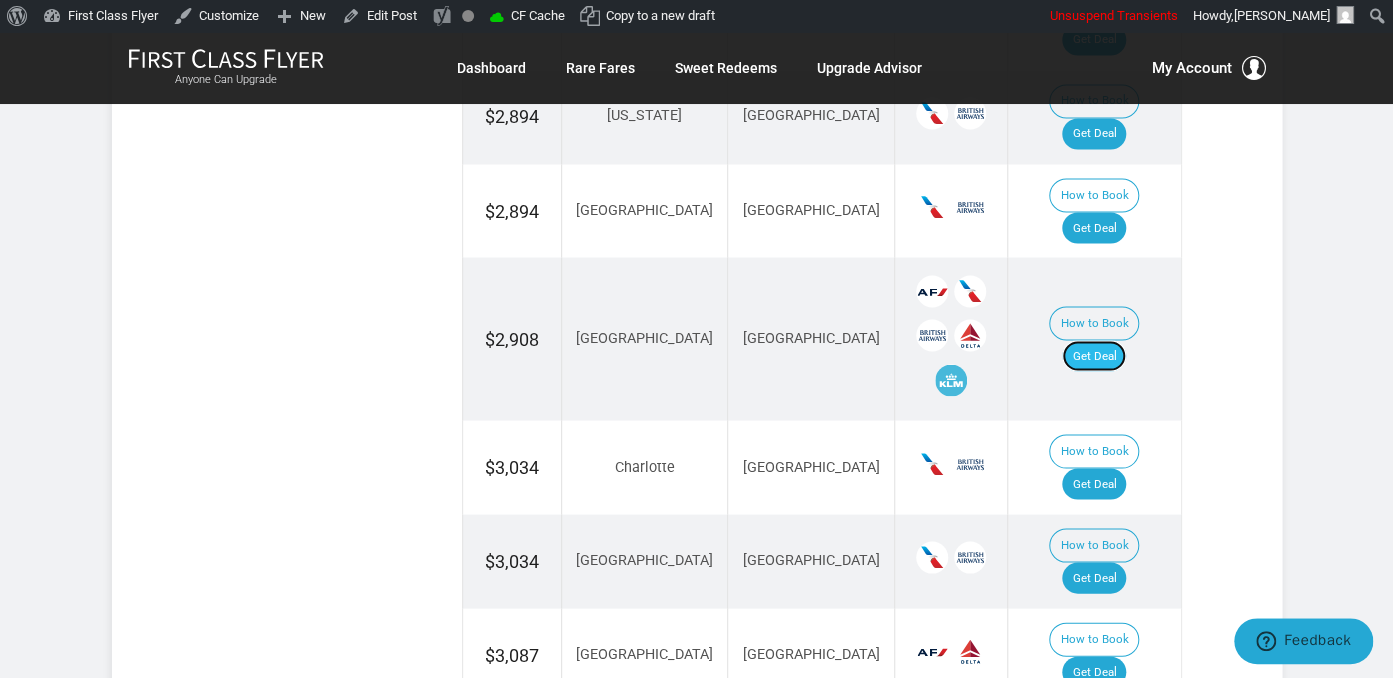 click on "Get Deal" at bounding box center [1094, 356] 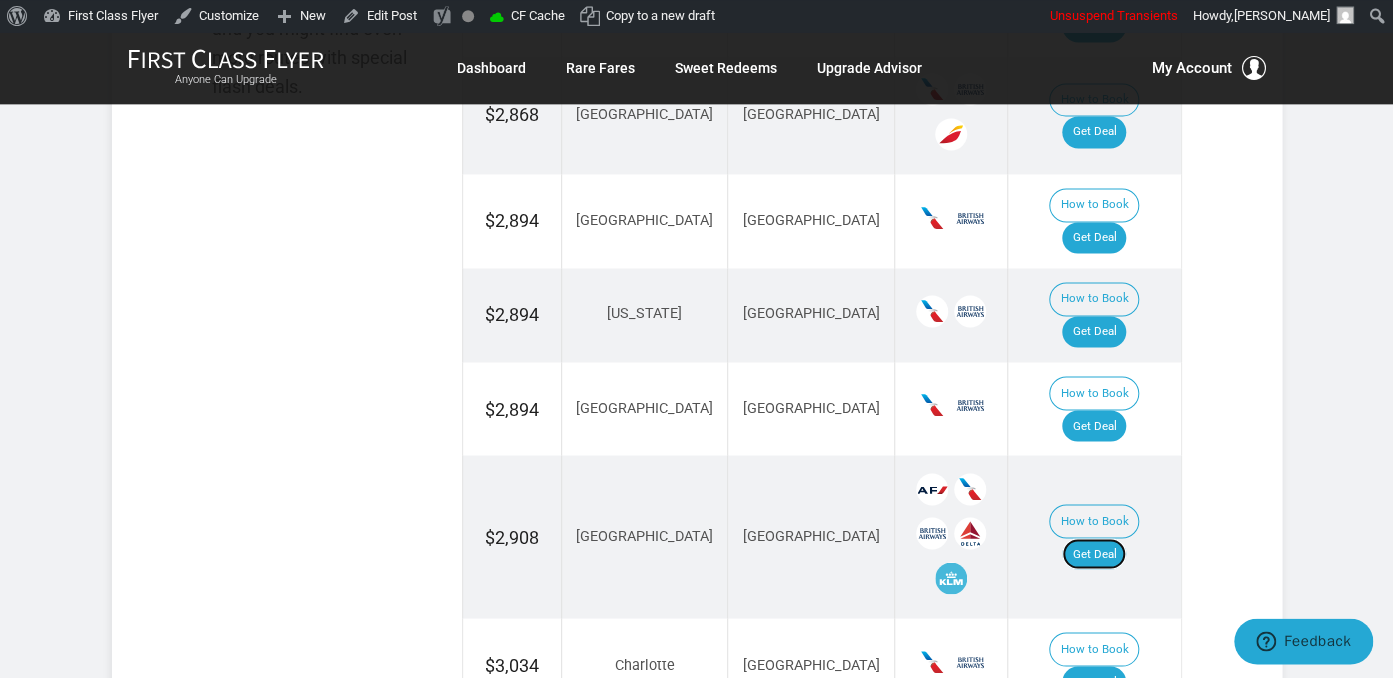 scroll, scrollTop: 1372, scrollLeft: 0, axis: vertical 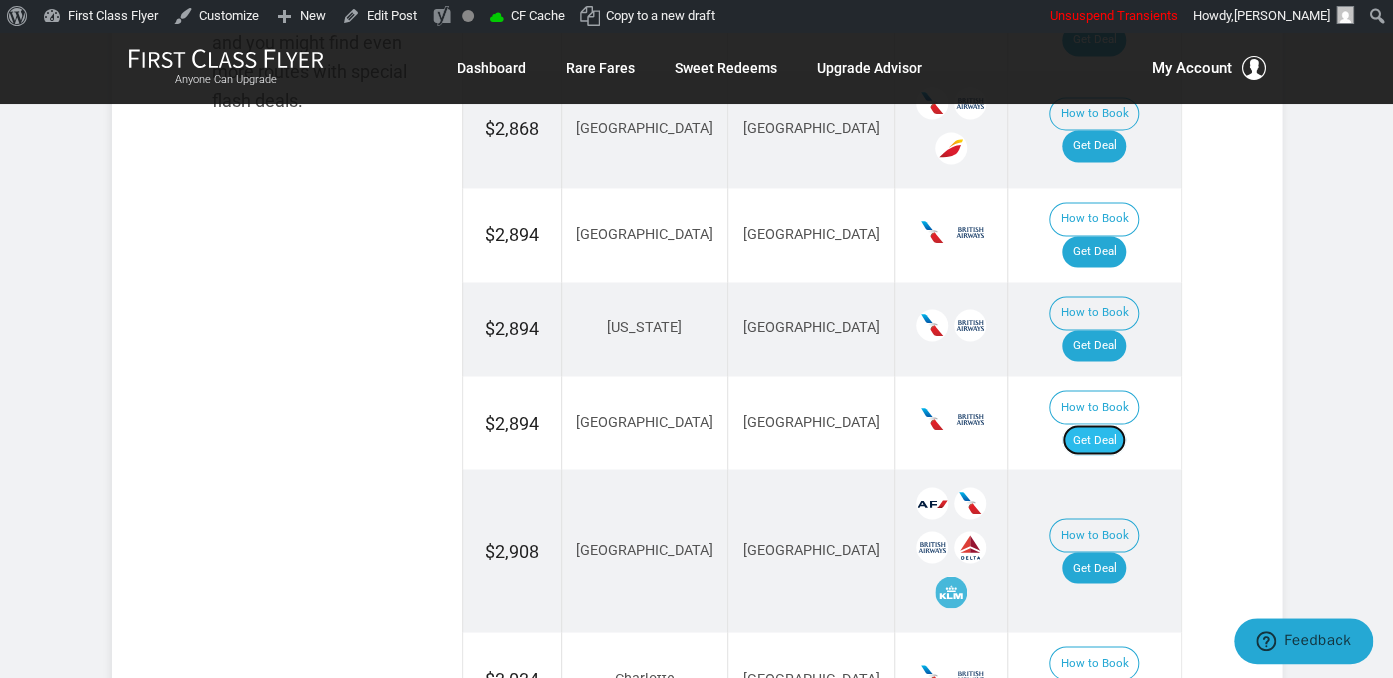 click on "Get Deal" at bounding box center (1094, 440) 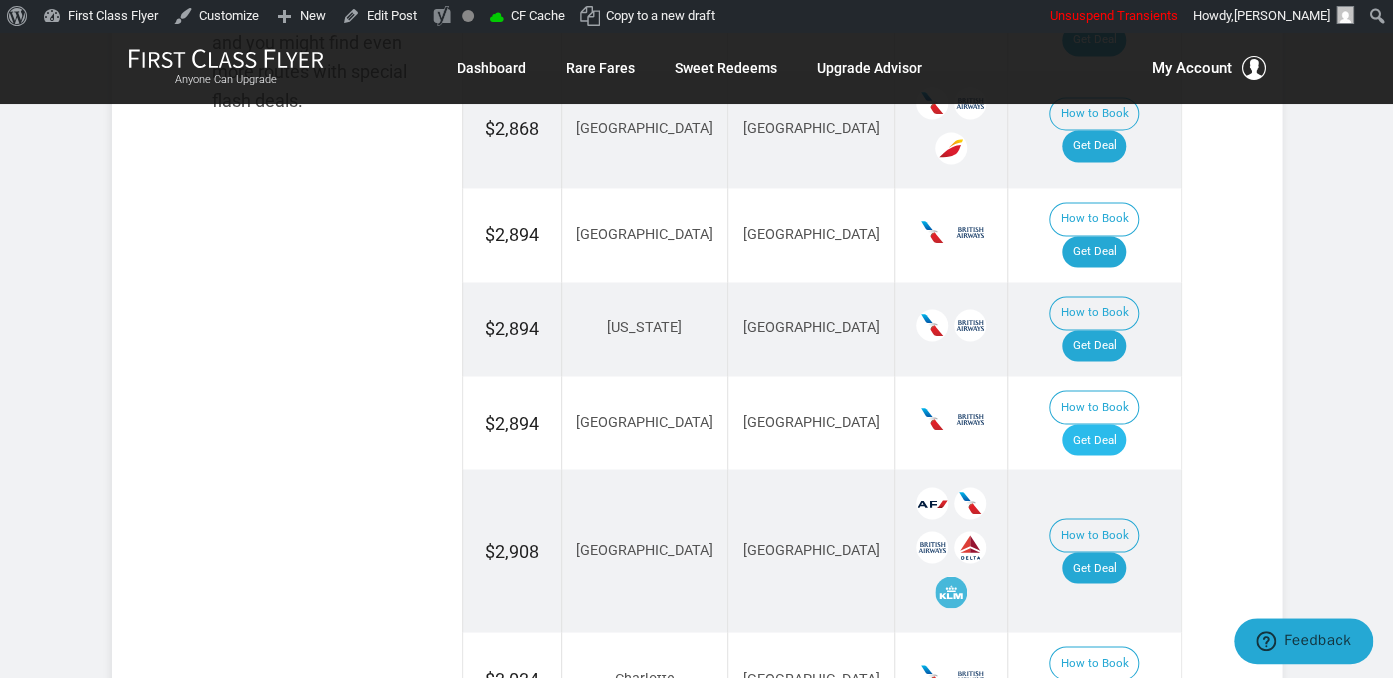 scroll, scrollTop: 1335, scrollLeft: 0, axis: vertical 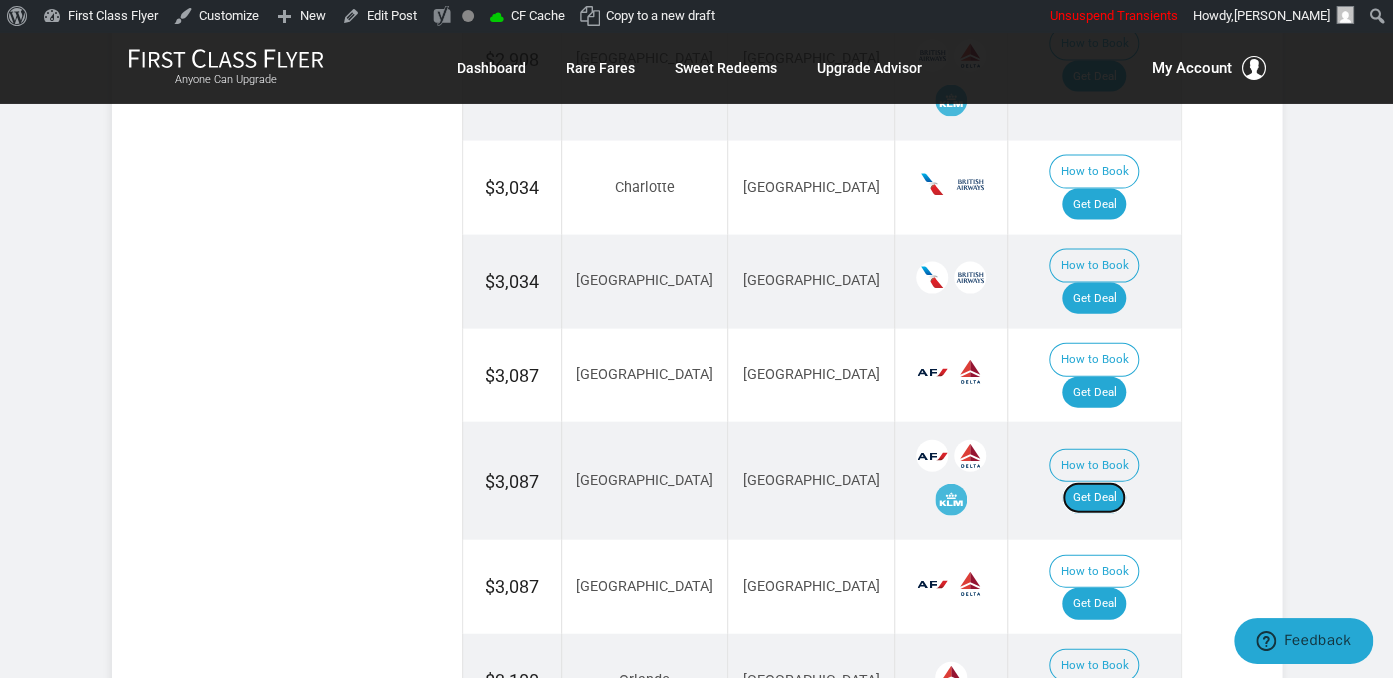 drag, startPoint x: 1126, startPoint y: 321, endPoint x: 1141, endPoint y: 322, distance: 15.033297 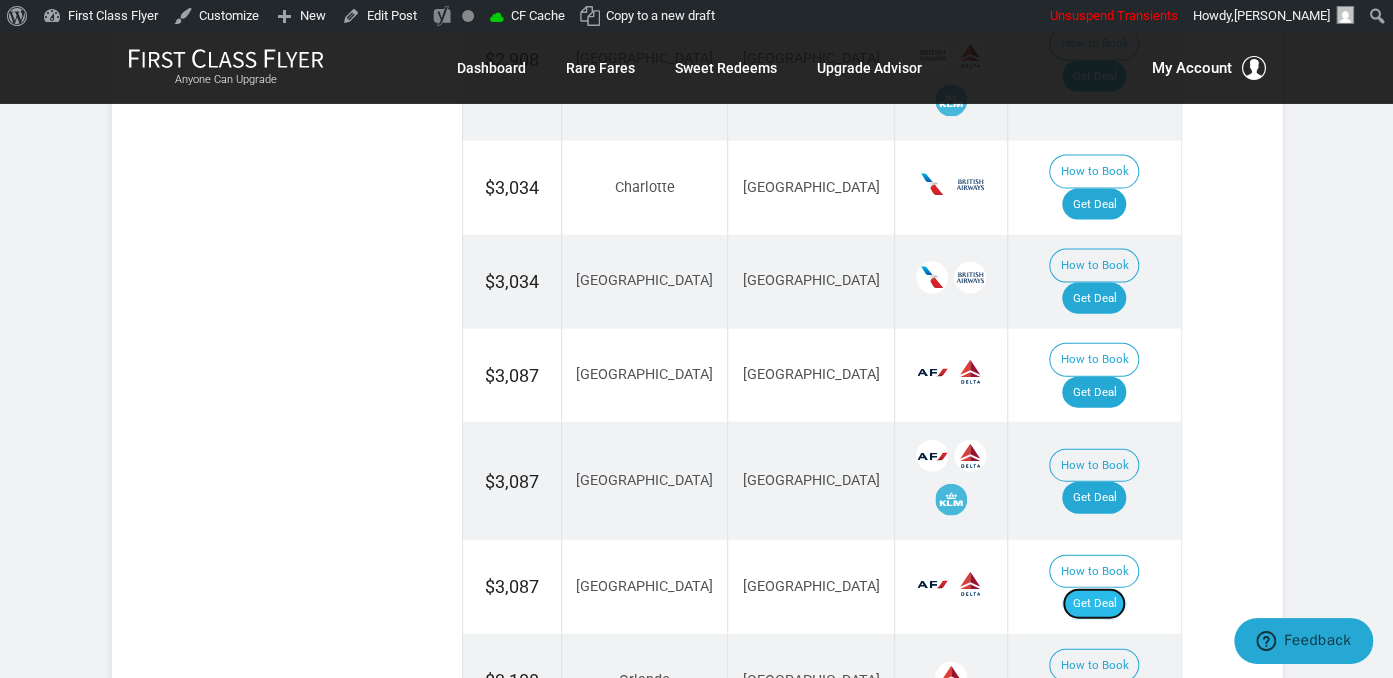 click on "Get Deal" at bounding box center [1094, 604] 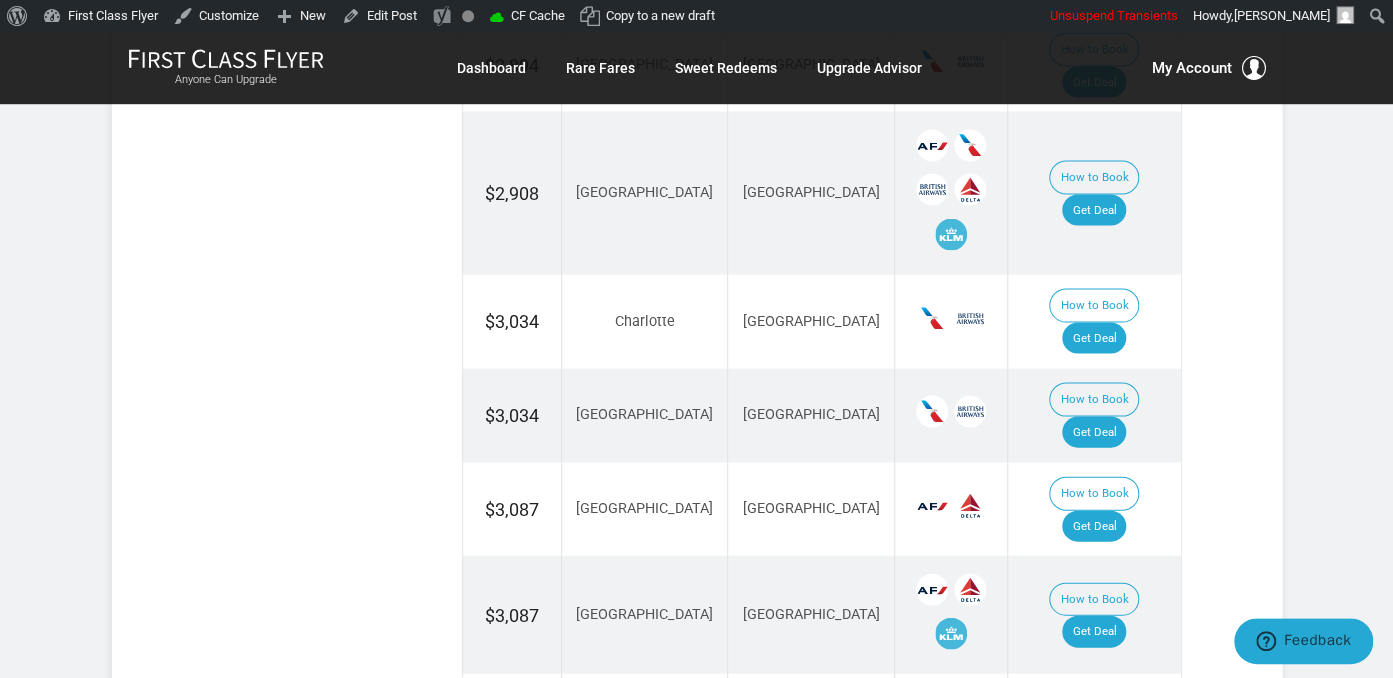 scroll, scrollTop: 1757, scrollLeft: 0, axis: vertical 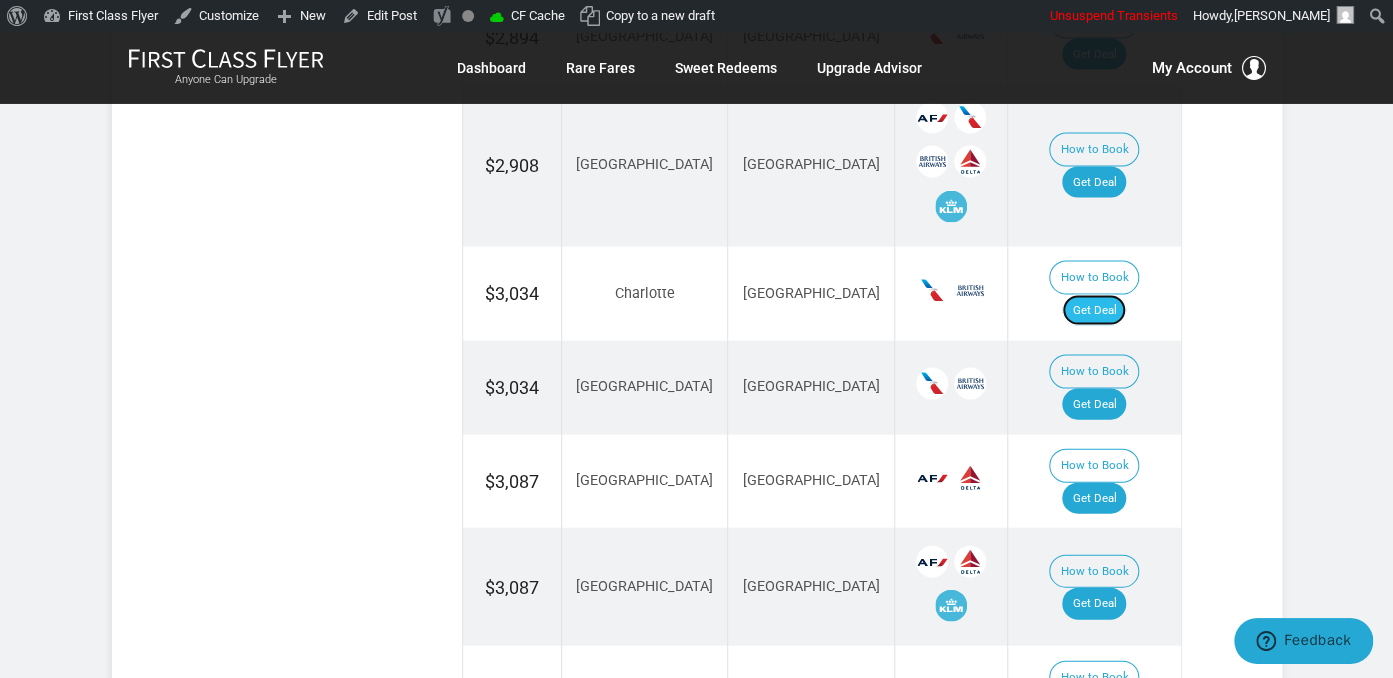 click on "Get Deal" at bounding box center [1094, 311] 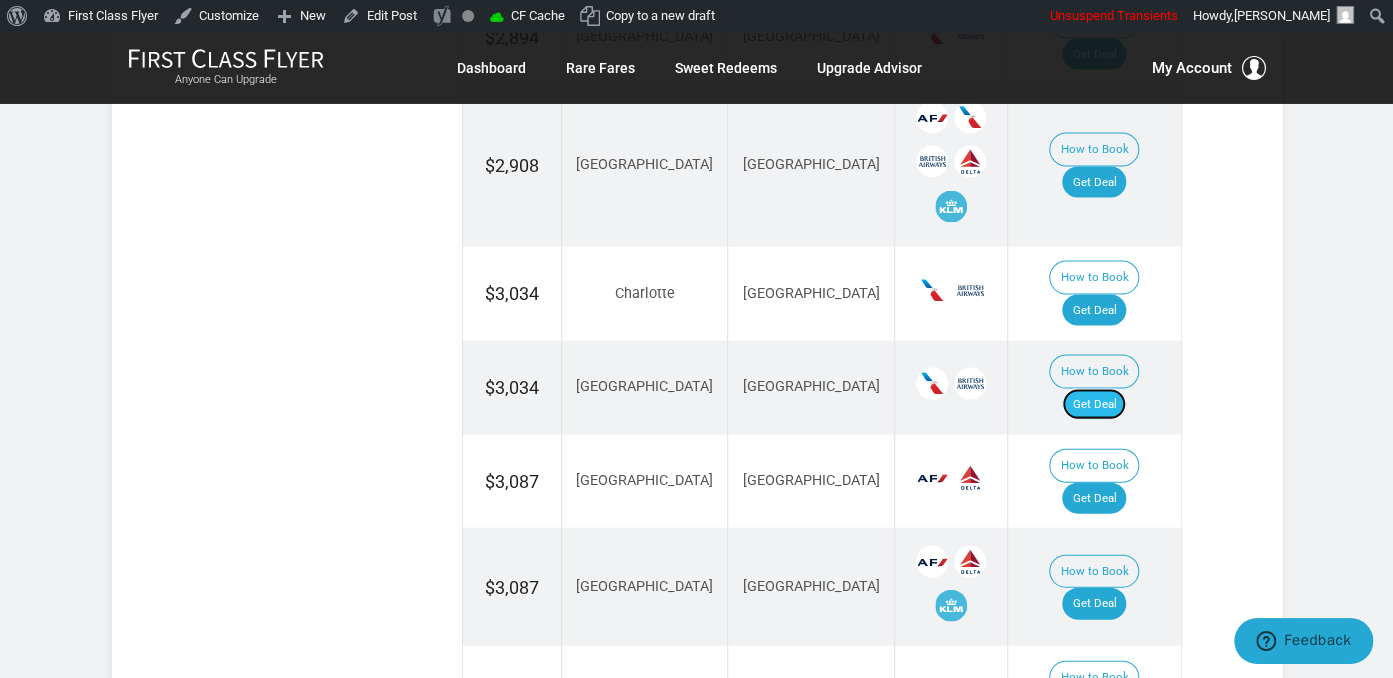 click on "Get Deal" at bounding box center (1094, 405) 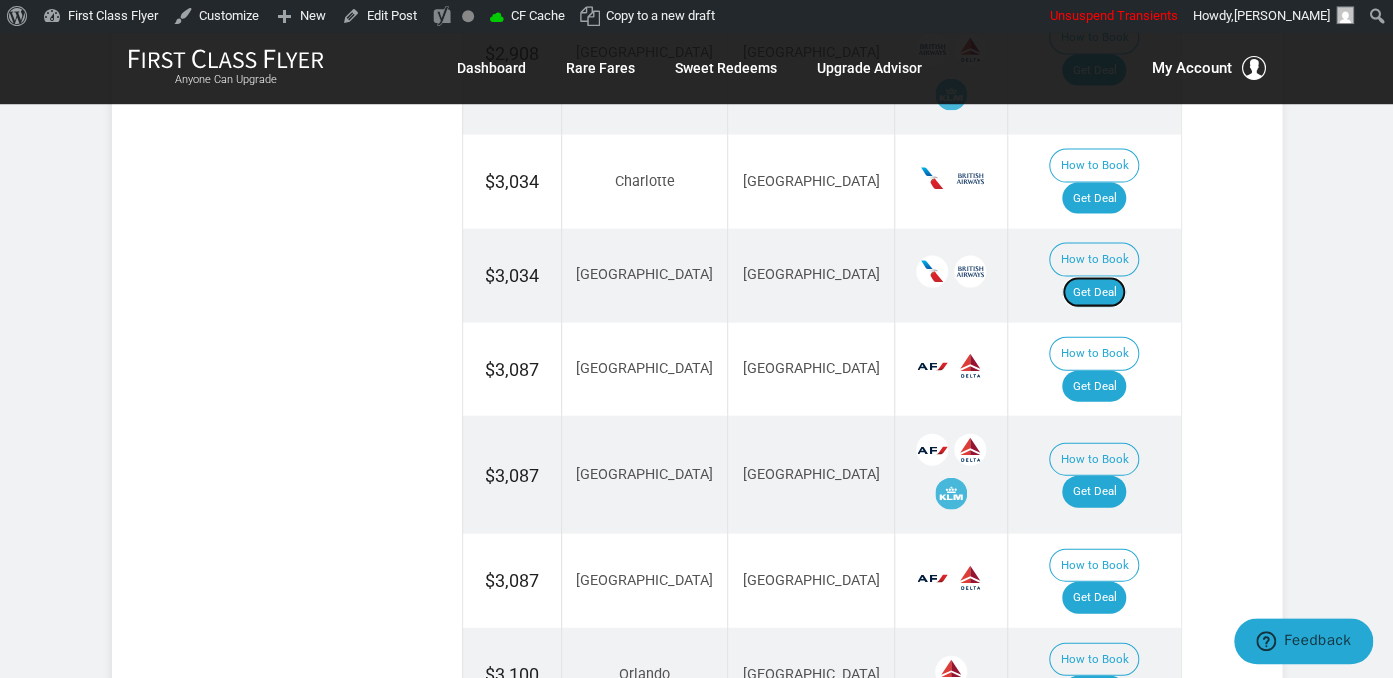 scroll, scrollTop: 2074, scrollLeft: 0, axis: vertical 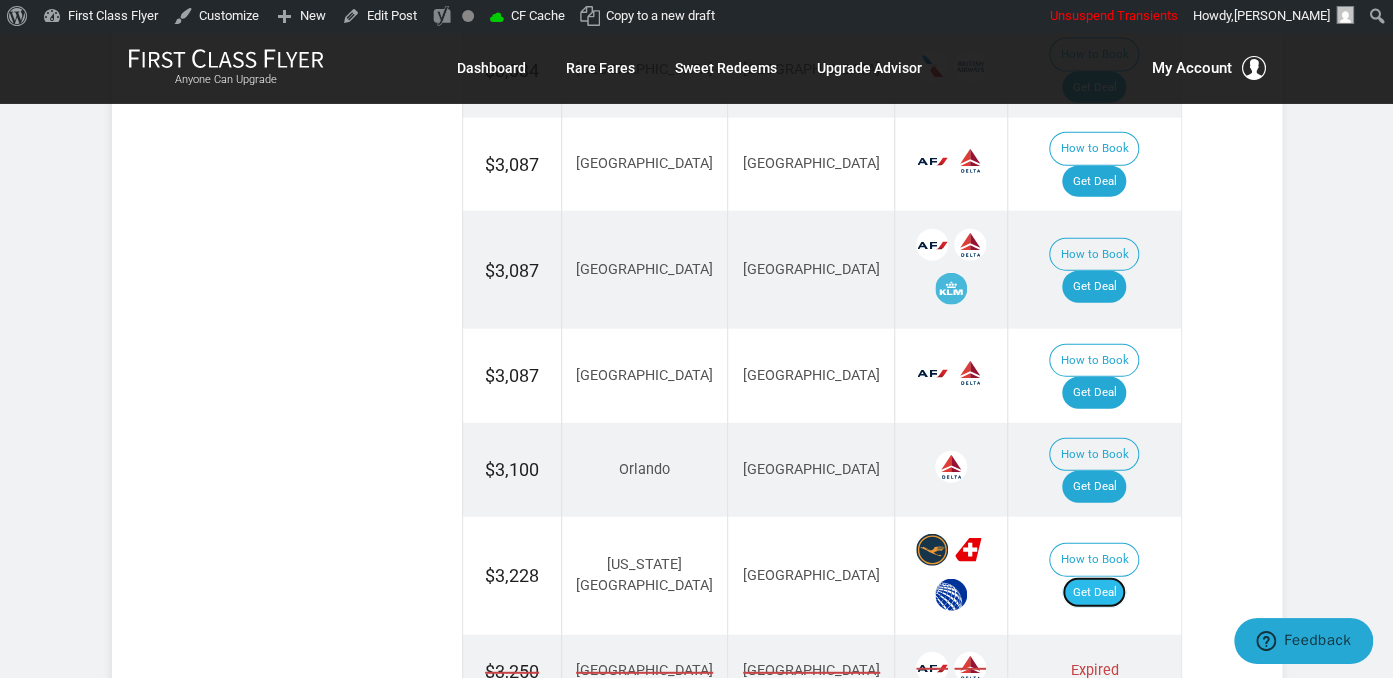click on "Get Deal" at bounding box center (1094, 593) 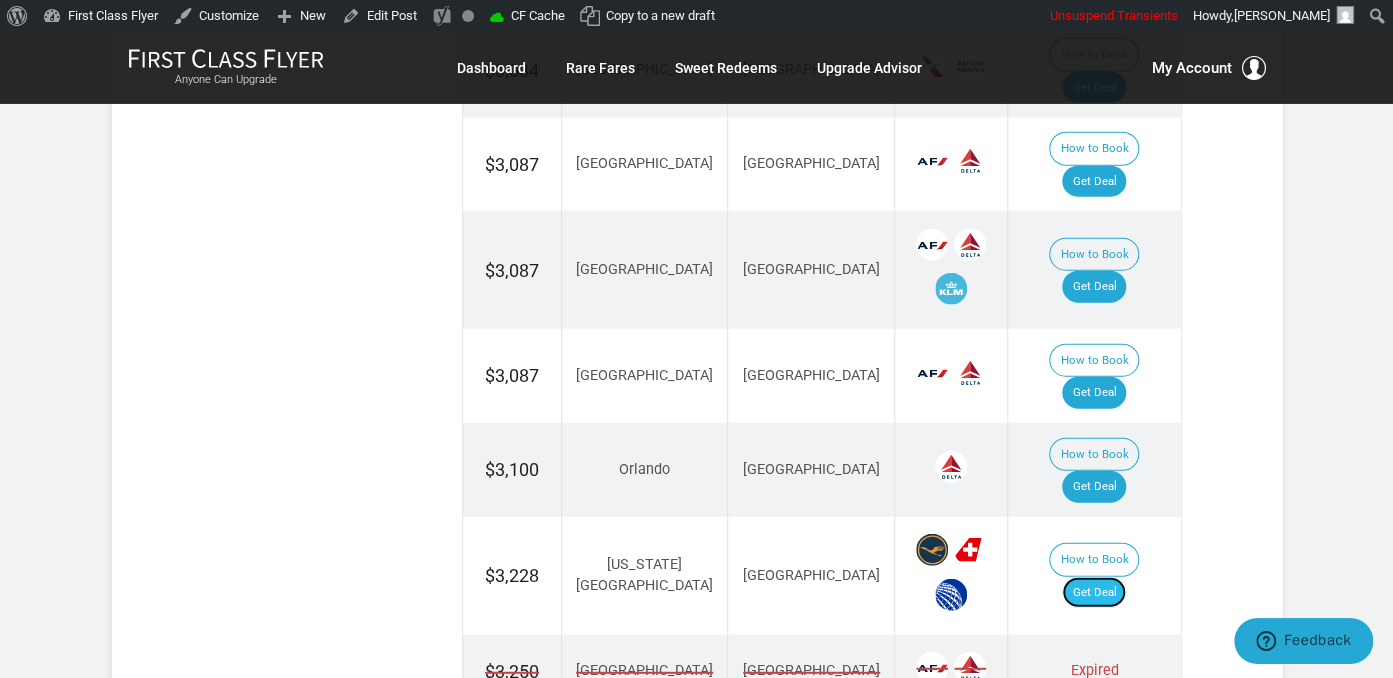 click on "Get Deal" at bounding box center [1094, 593] 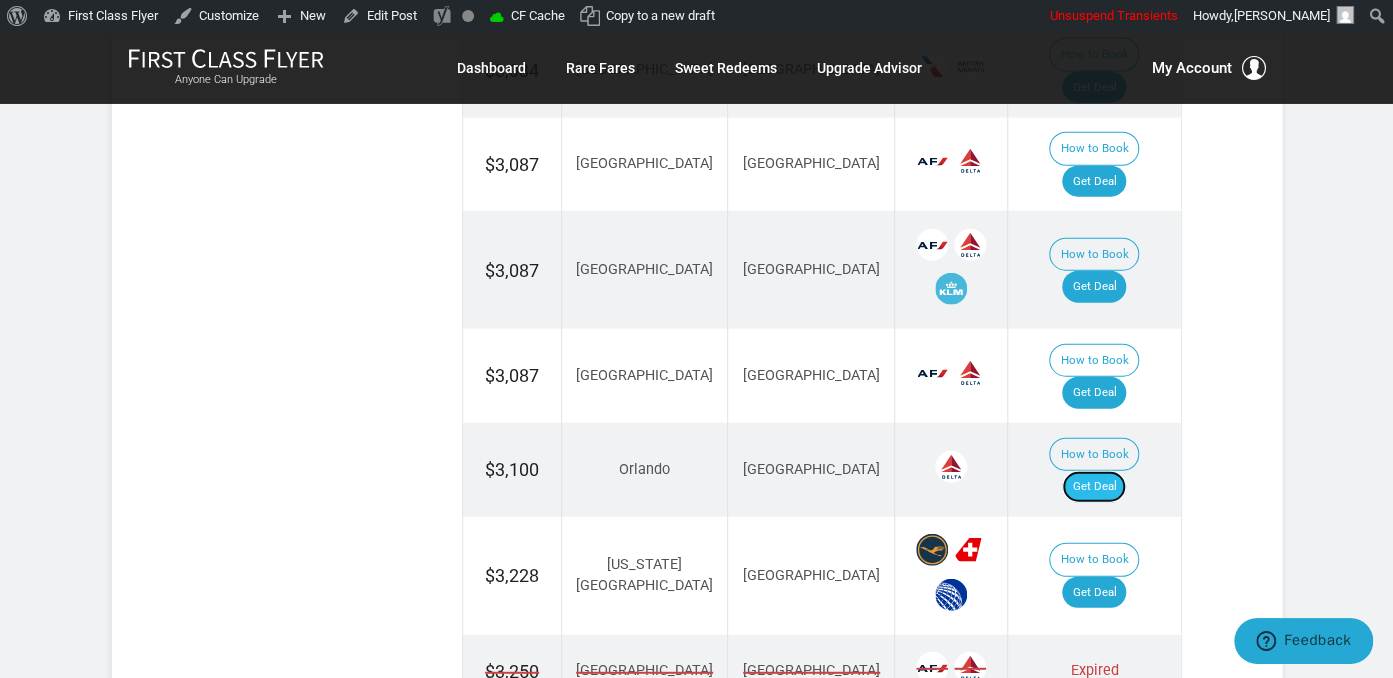 click on "Get Deal" at bounding box center (1094, 487) 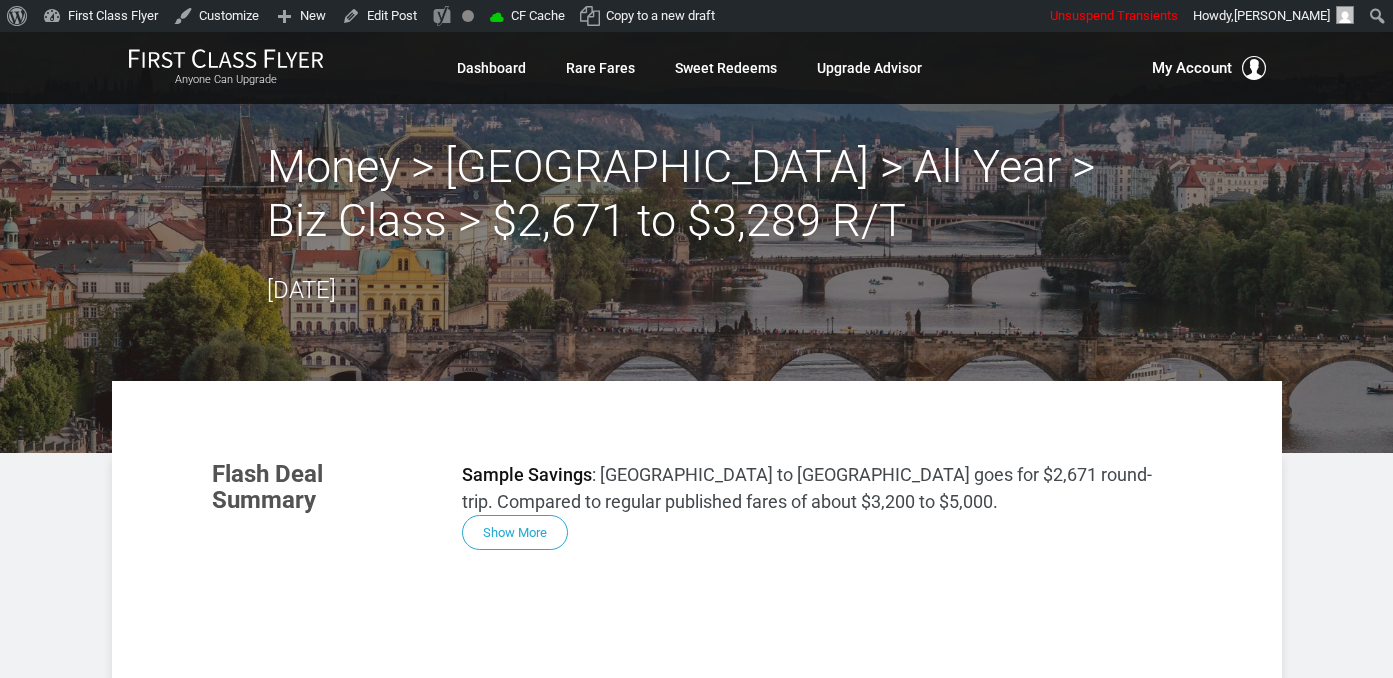 scroll, scrollTop: 0, scrollLeft: 0, axis: both 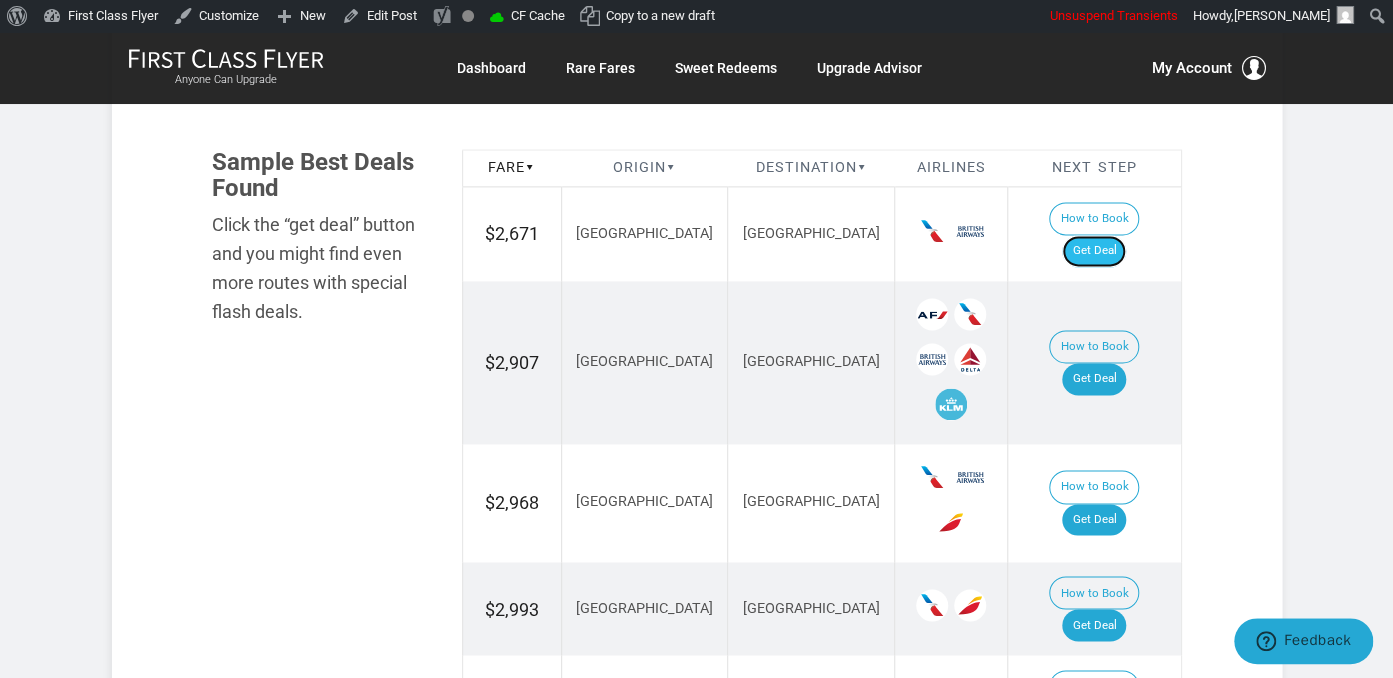click on "Get Deal" at bounding box center [1094, 251] 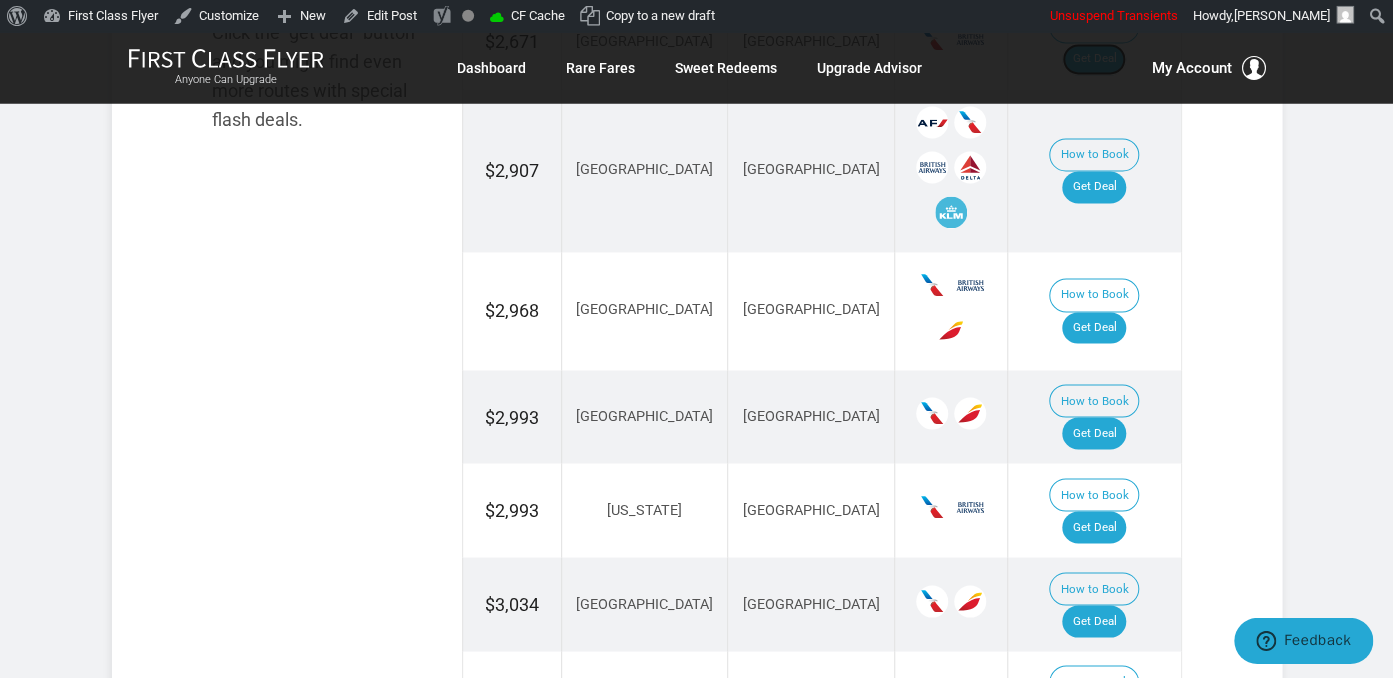 scroll, scrollTop: 1372, scrollLeft: 0, axis: vertical 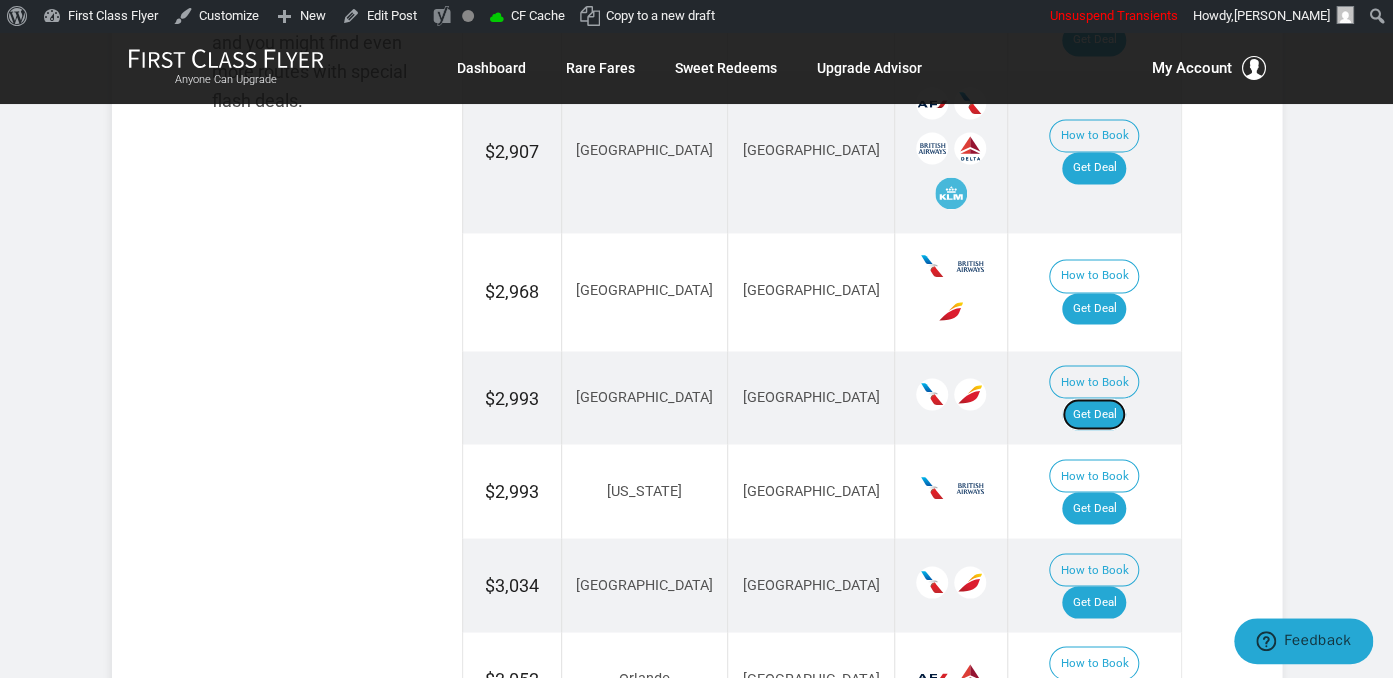 click on "Get Deal" at bounding box center [1094, 414] 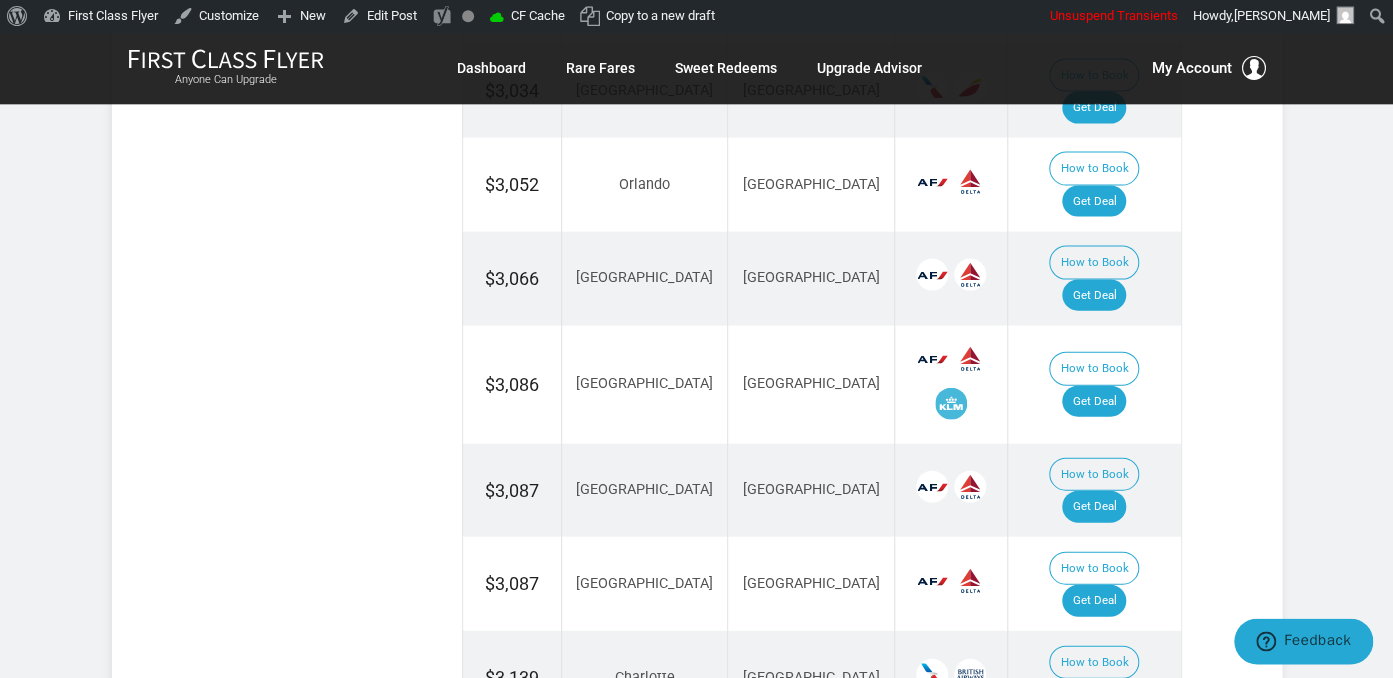 scroll, scrollTop: 1900, scrollLeft: 0, axis: vertical 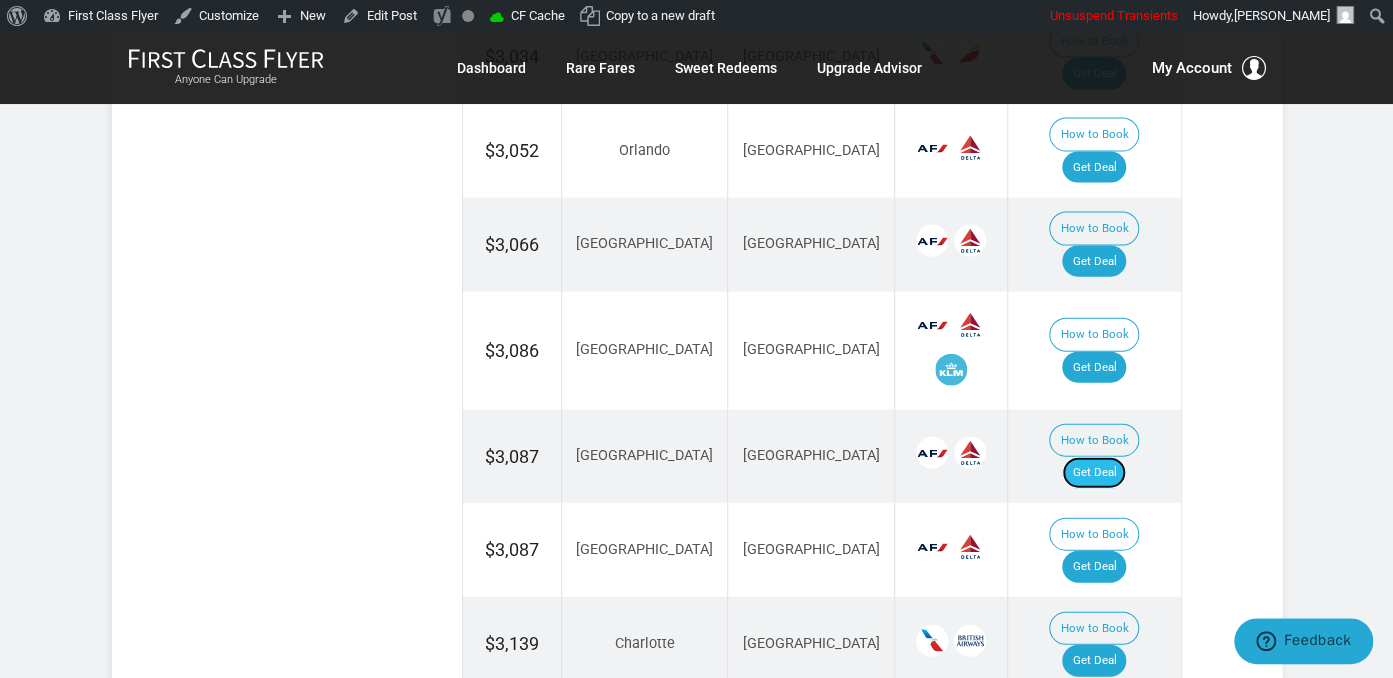 click on "Get Deal" at bounding box center (1094, 473) 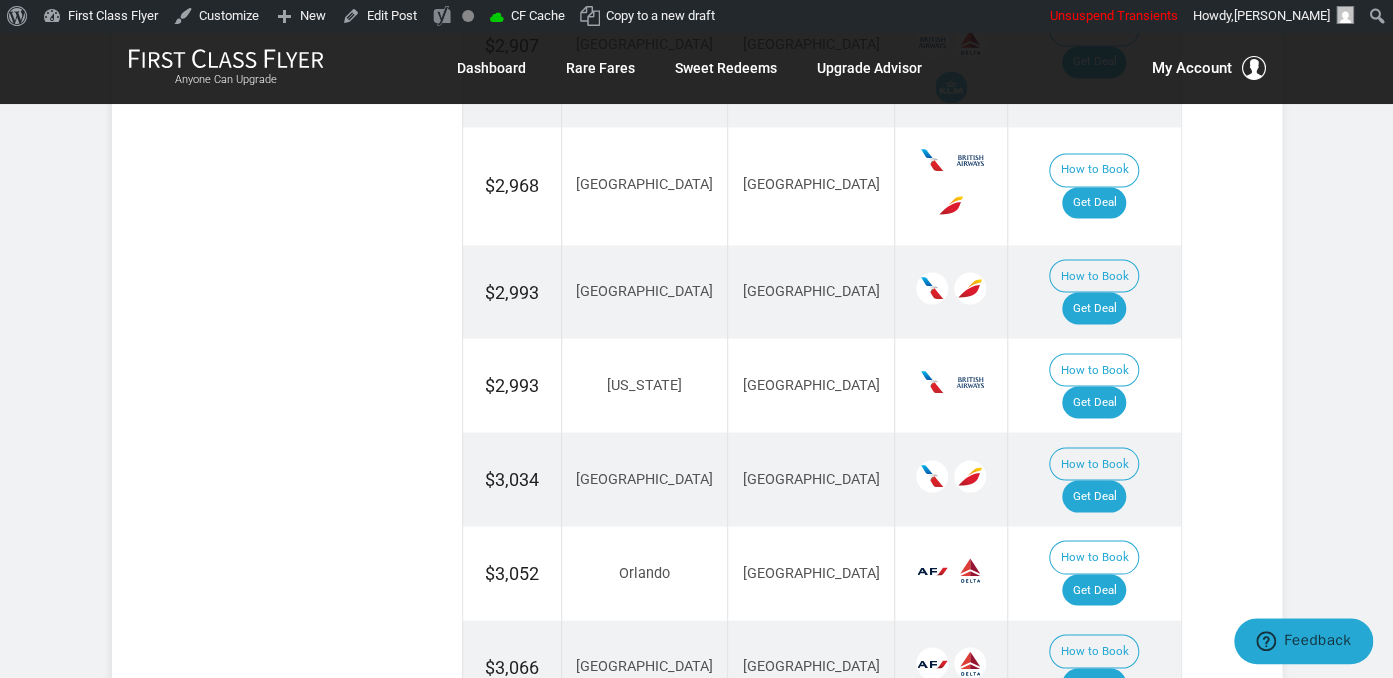 scroll, scrollTop: 1372, scrollLeft: 0, axis: vertical 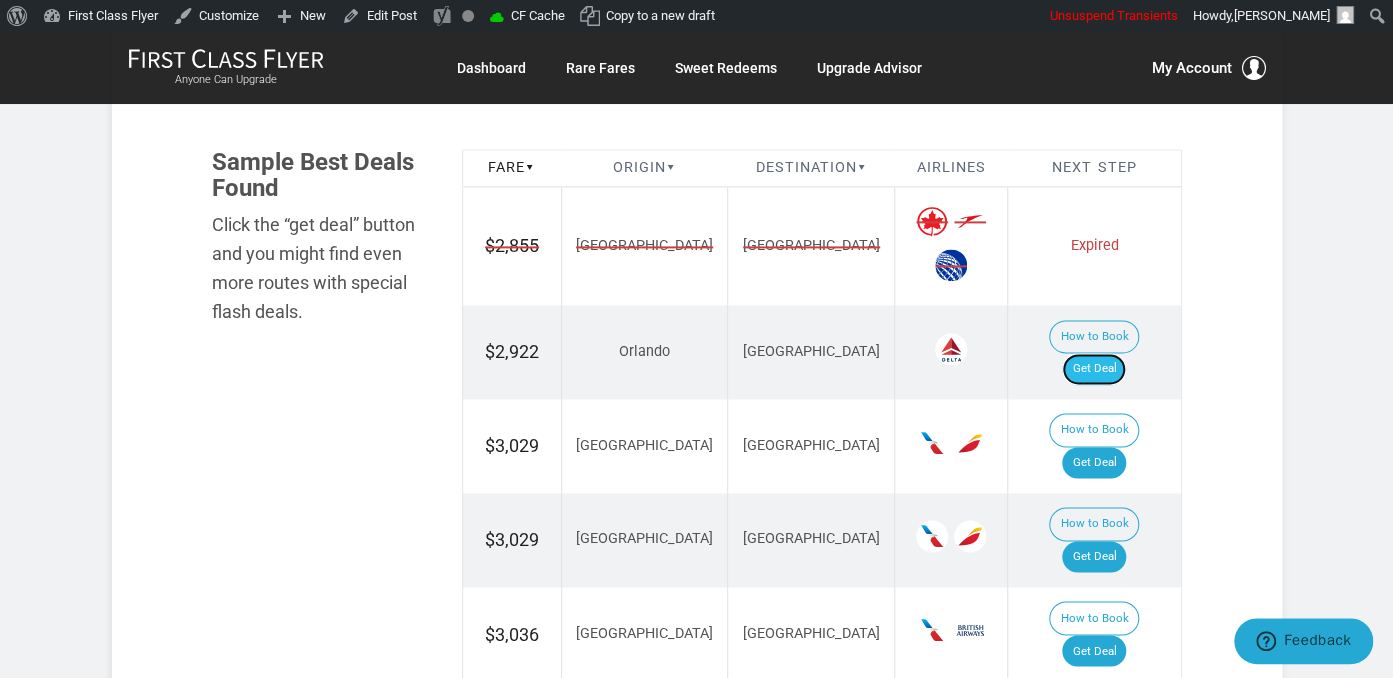 click on "Get Deal" at bounding box center (1094, 369) 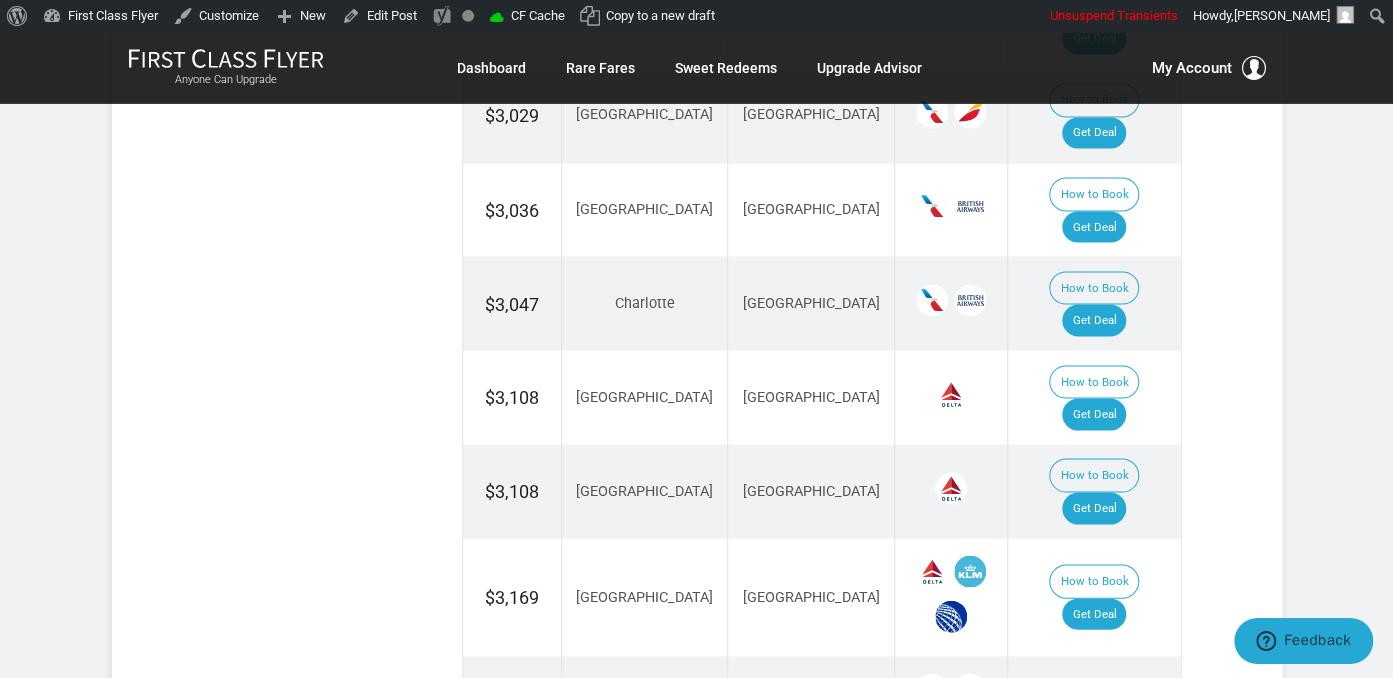 scroll, scrollTop: 1689, scrollLeft: 0, axis: vertical 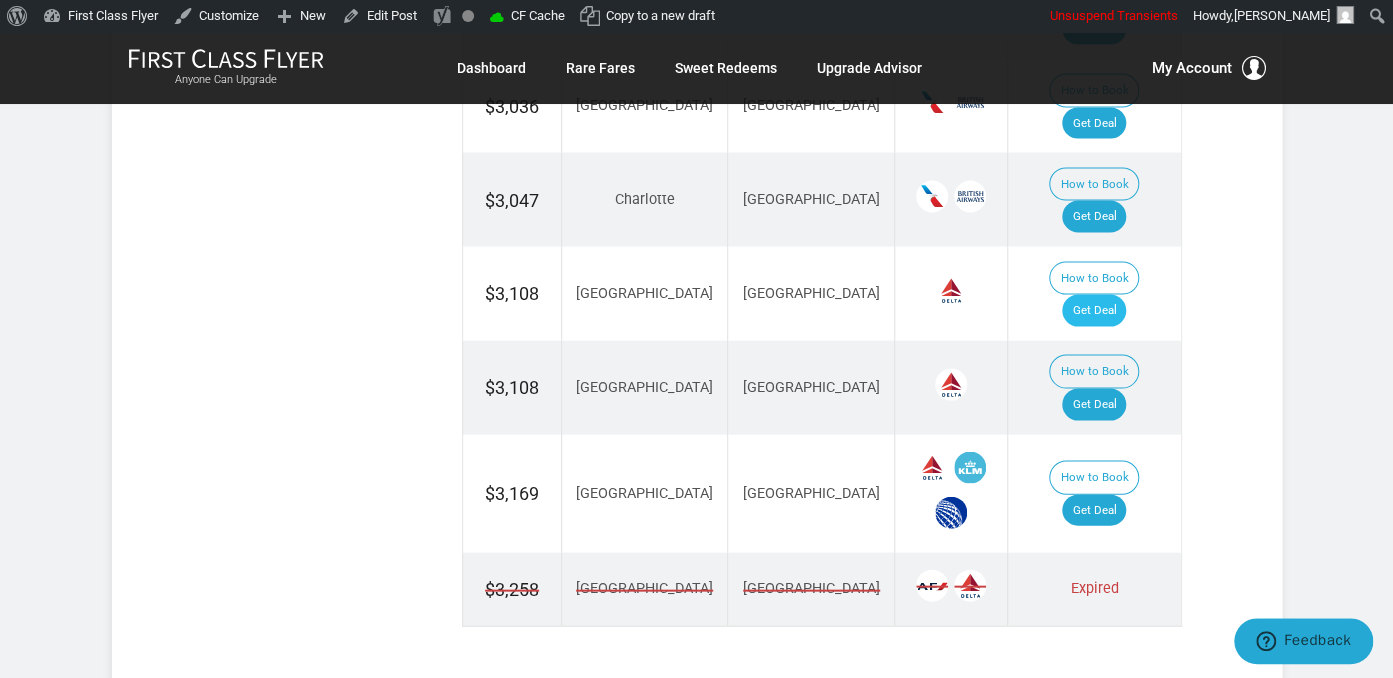 click on "How to Book   Get Deal" at bounding box center [1094, 293] 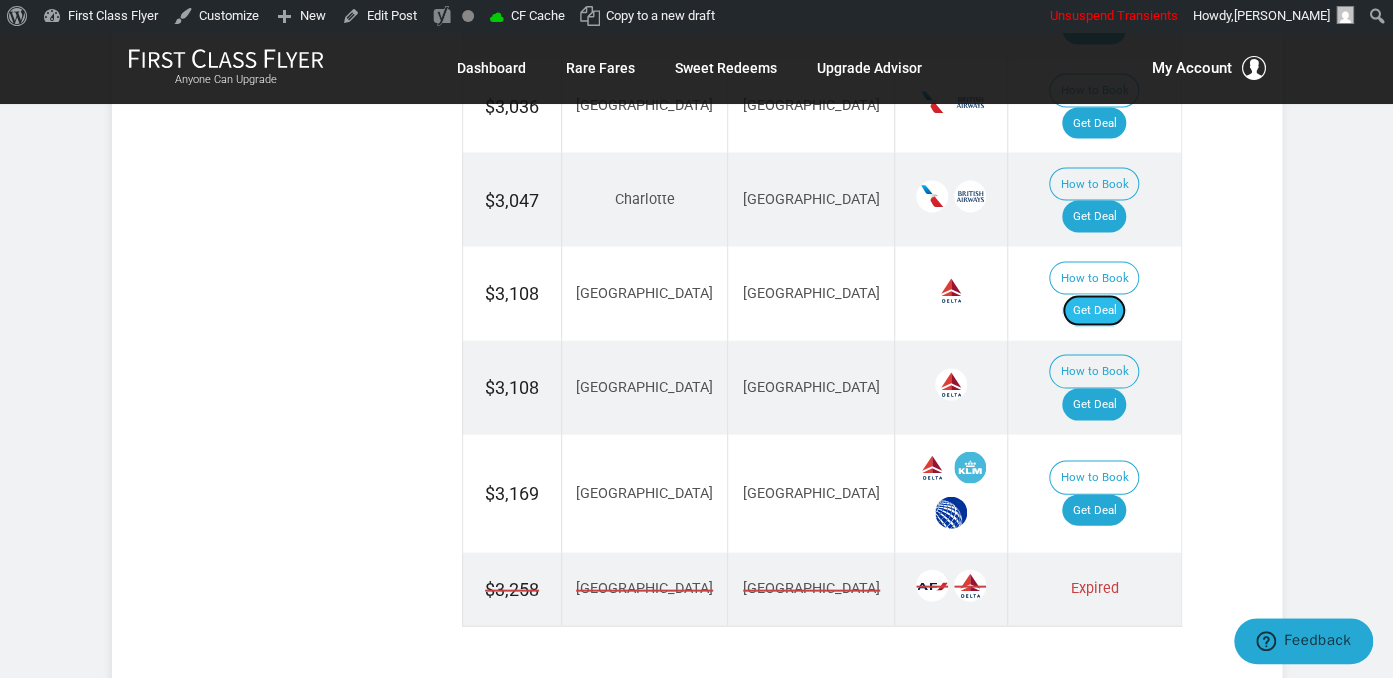 click on "Get Deal" at bounding box center (1094, 310) 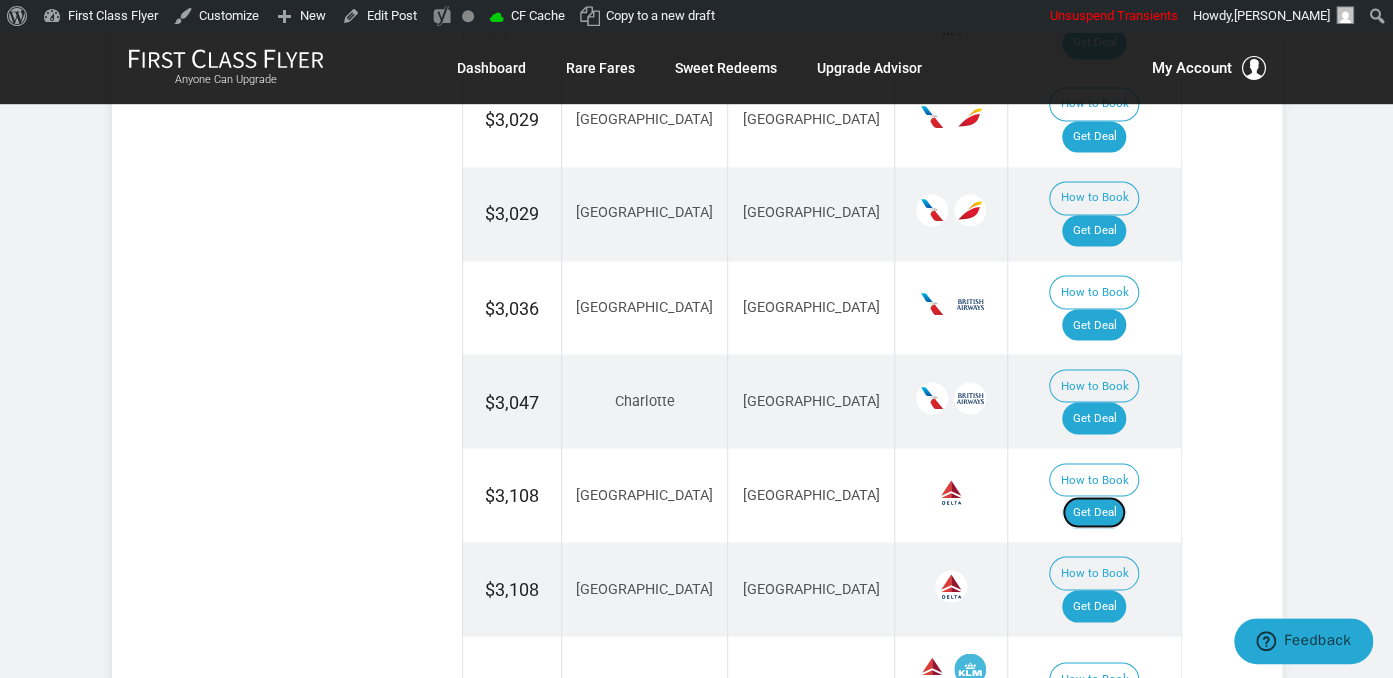 scroll, scrollTop: 1478, scrollLeft: 0, axis: vertical 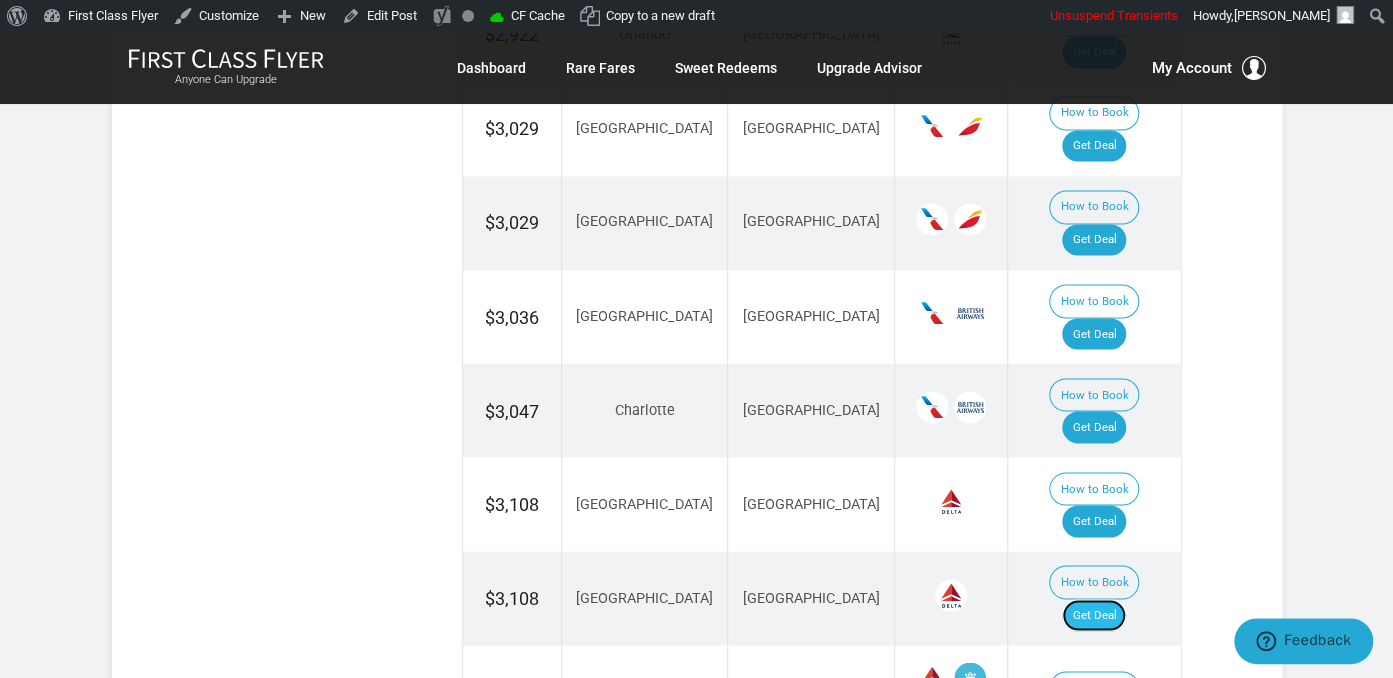 drag, startPoint x: 1101, startPoint y: 442, endPoint x: 1112, endPoint y: 228, distance: 214.28252 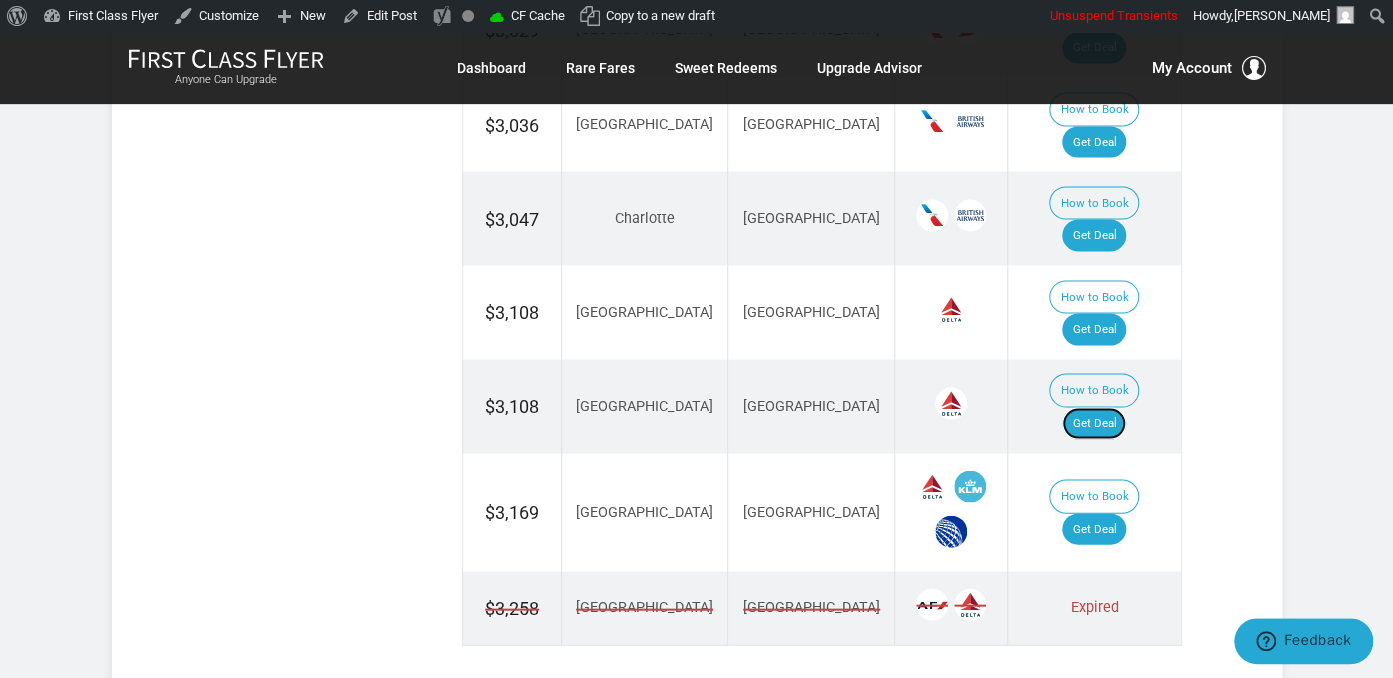 scroll, scrollTop: 1795, scrollLeft: 0, axis: vertical 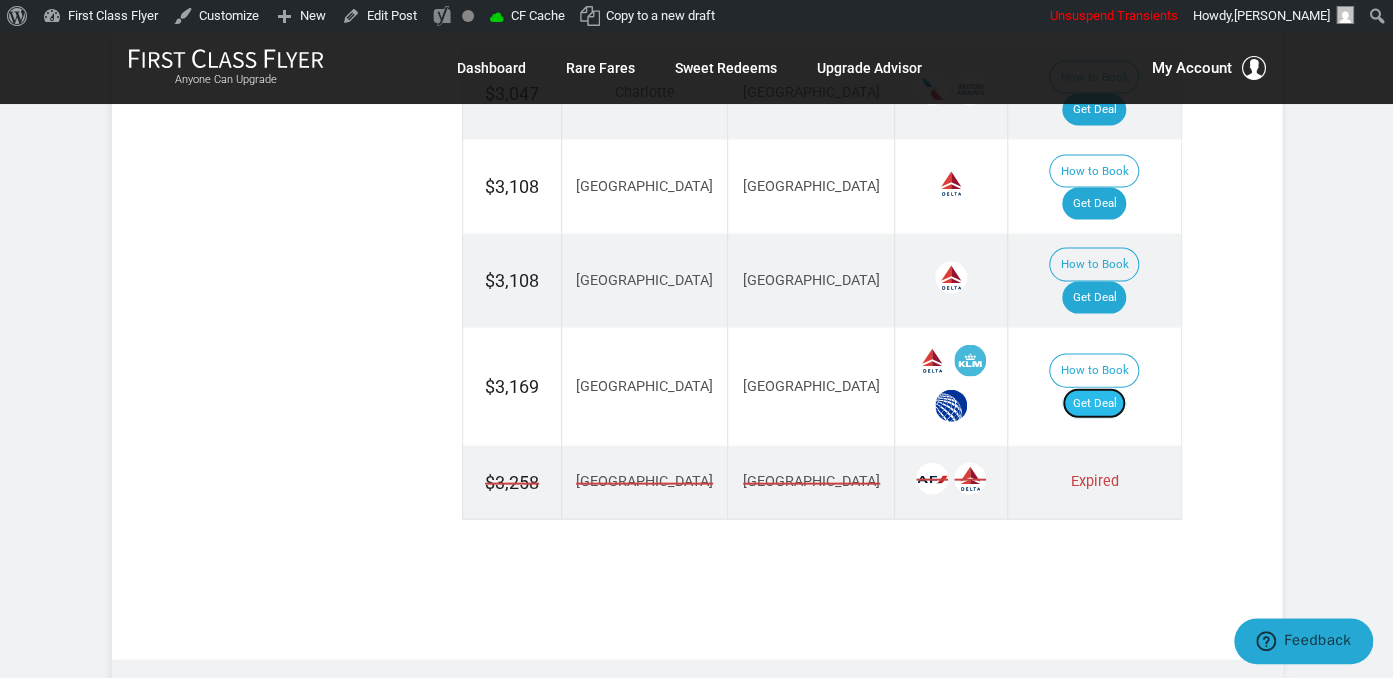 click on "Get Deal" at bounding box center [1094, 404] 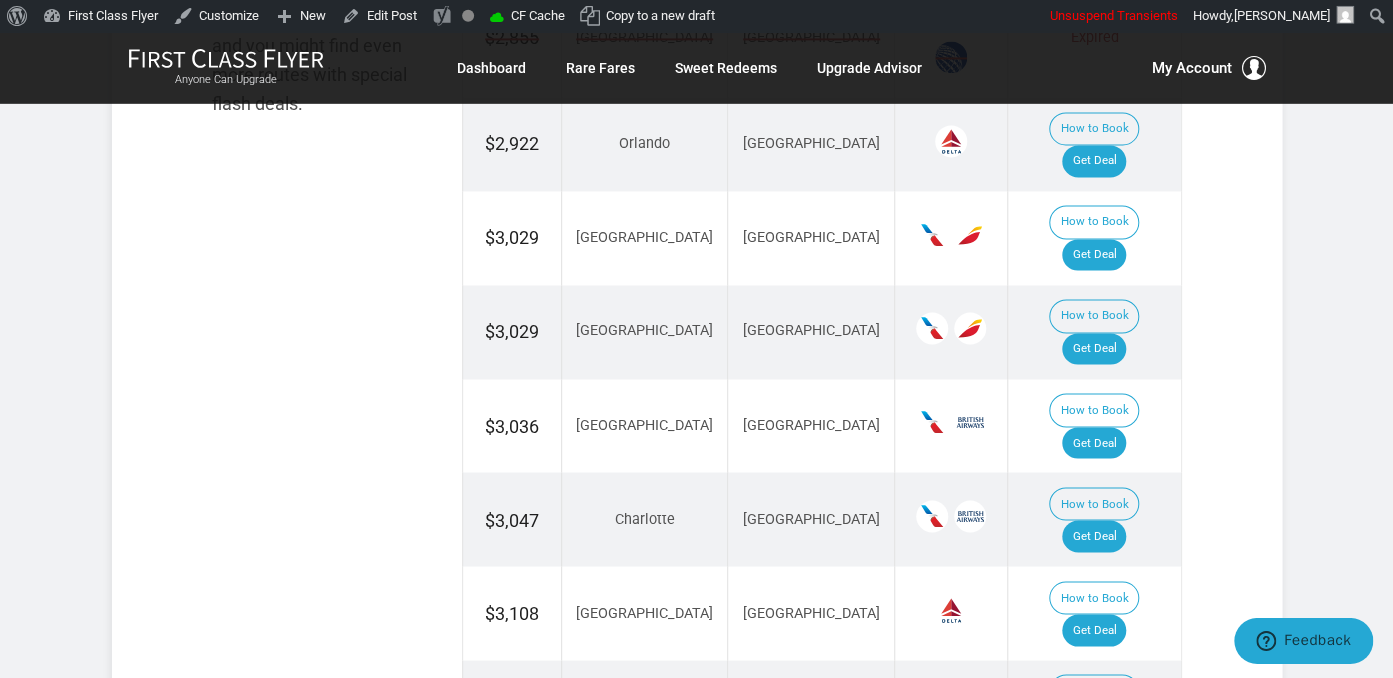 scroll, scrollTop: 1267, scrollLeft: 0, axis: vertical 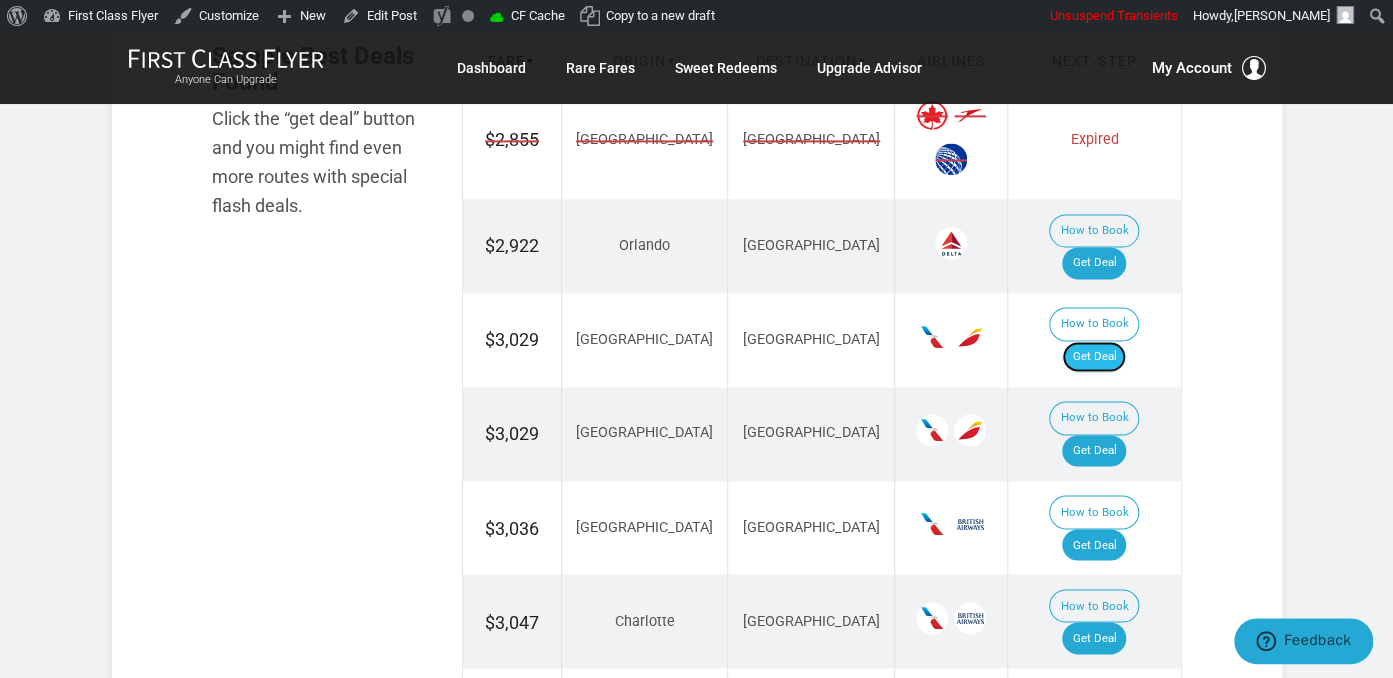 click on "Get Deal" at bounding box center (1094, 357) 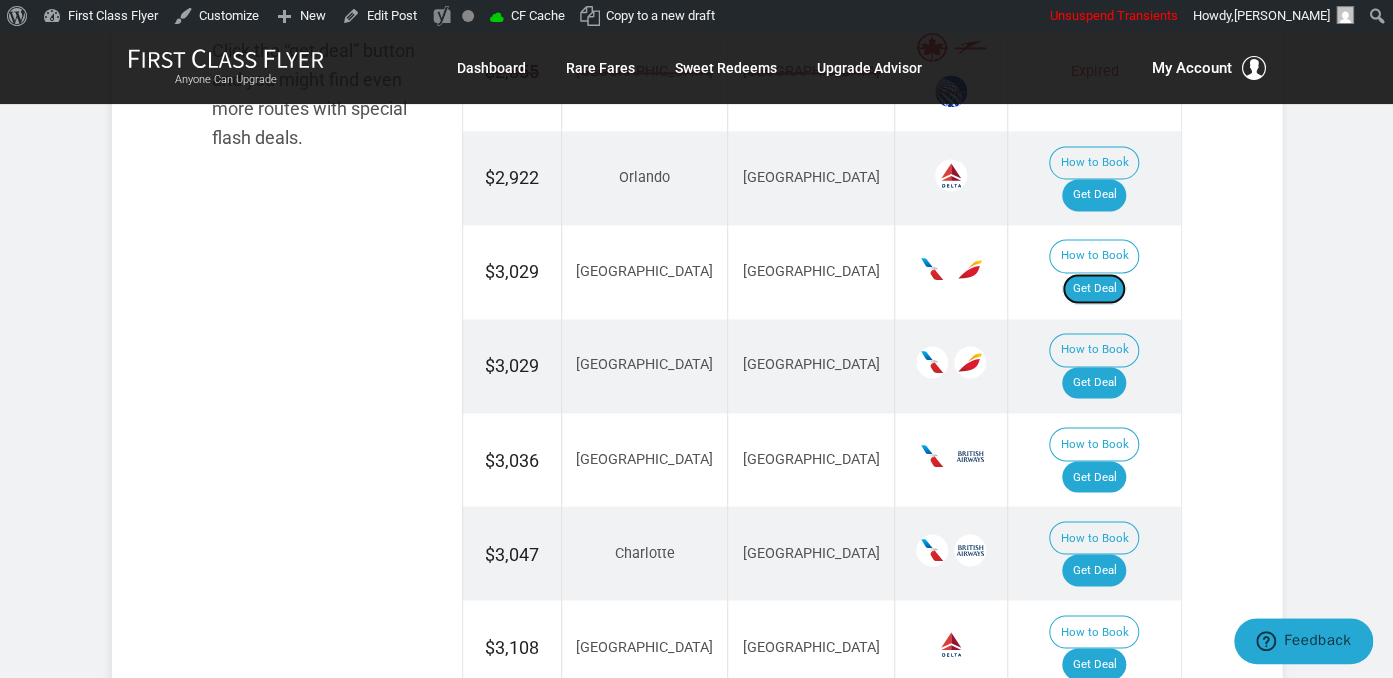 scroll, scrollTop: 1478, scrollLeft: 0, axis: vertical 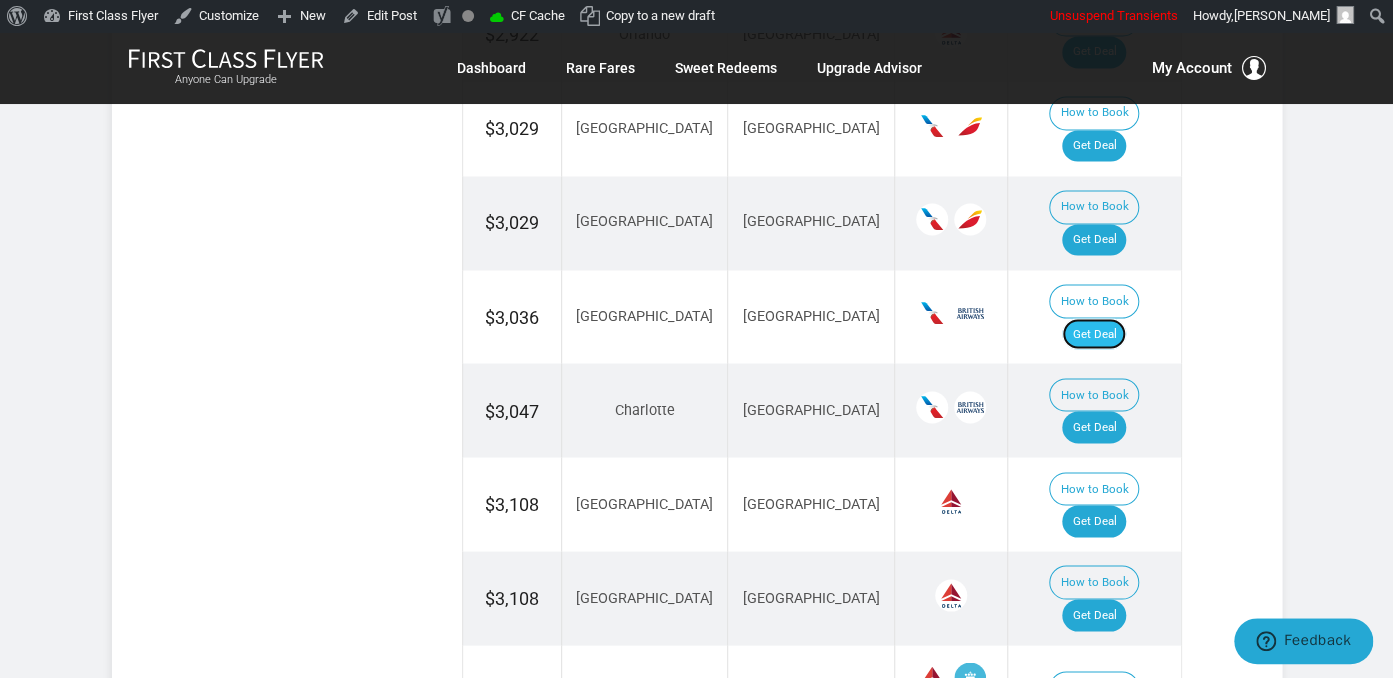 click on "Get Deal" at bounding box center [1094, 334] 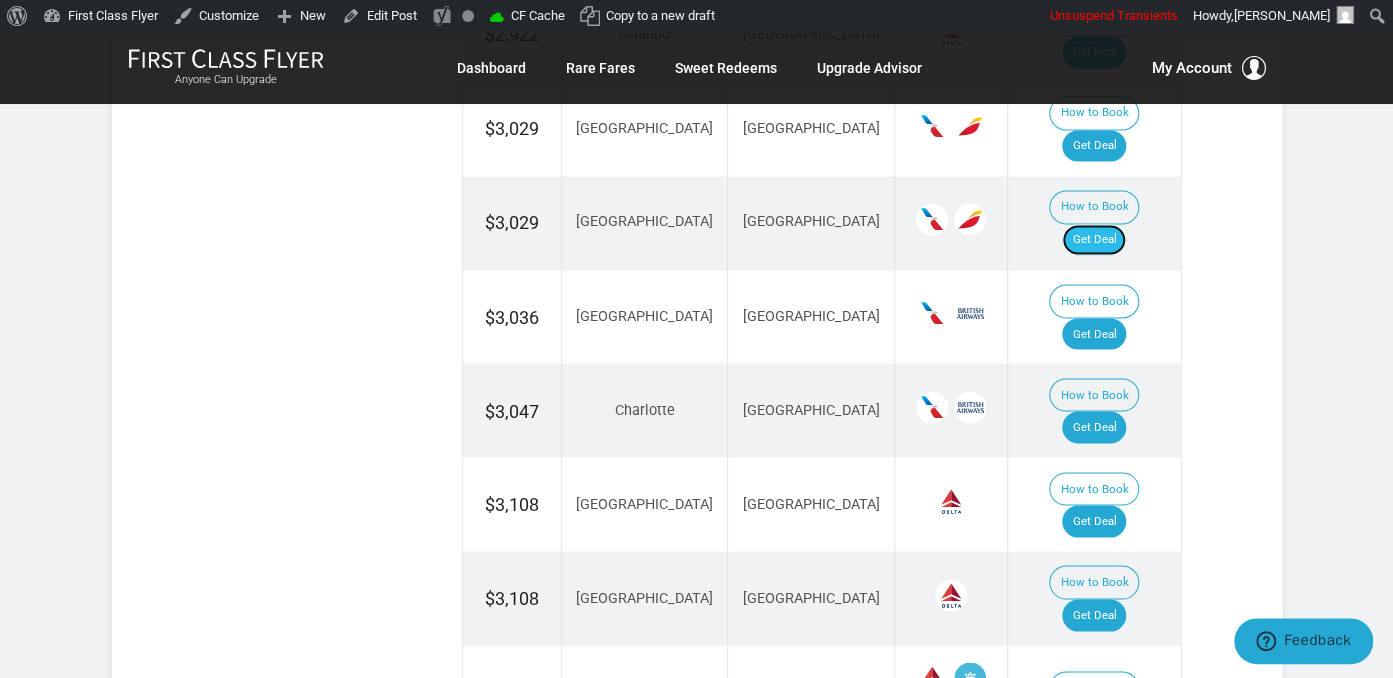 click on "Get Deal" at bounding box center [1094, 240] 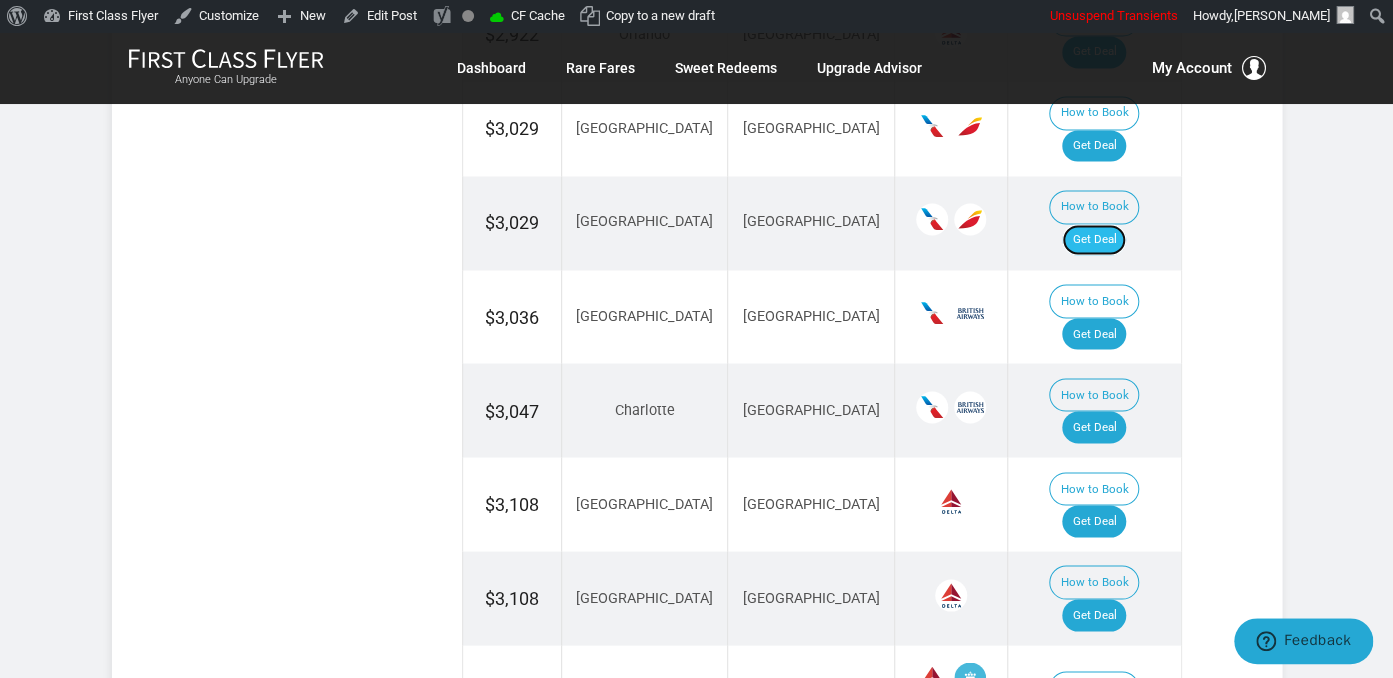 click on "Get Deal" at bounding box center (1094, 240) 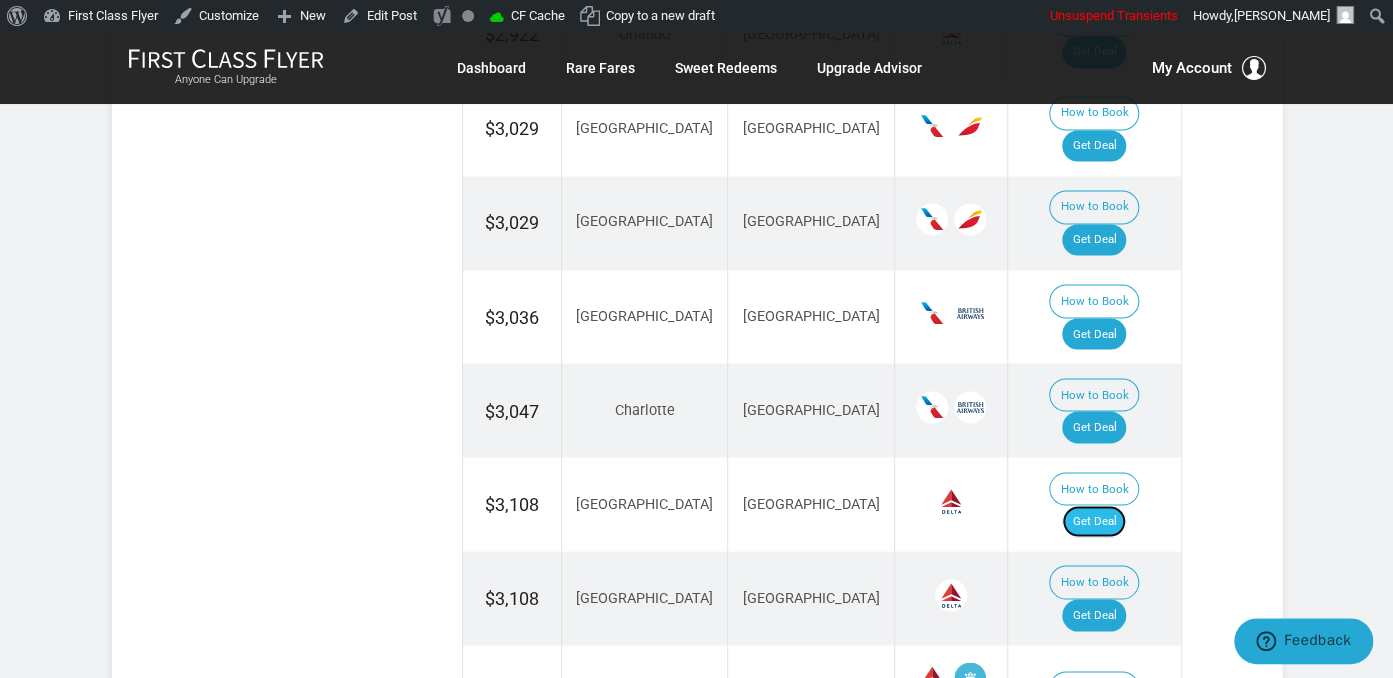 click on "Get Deal" at bounding box center (1094, 521) 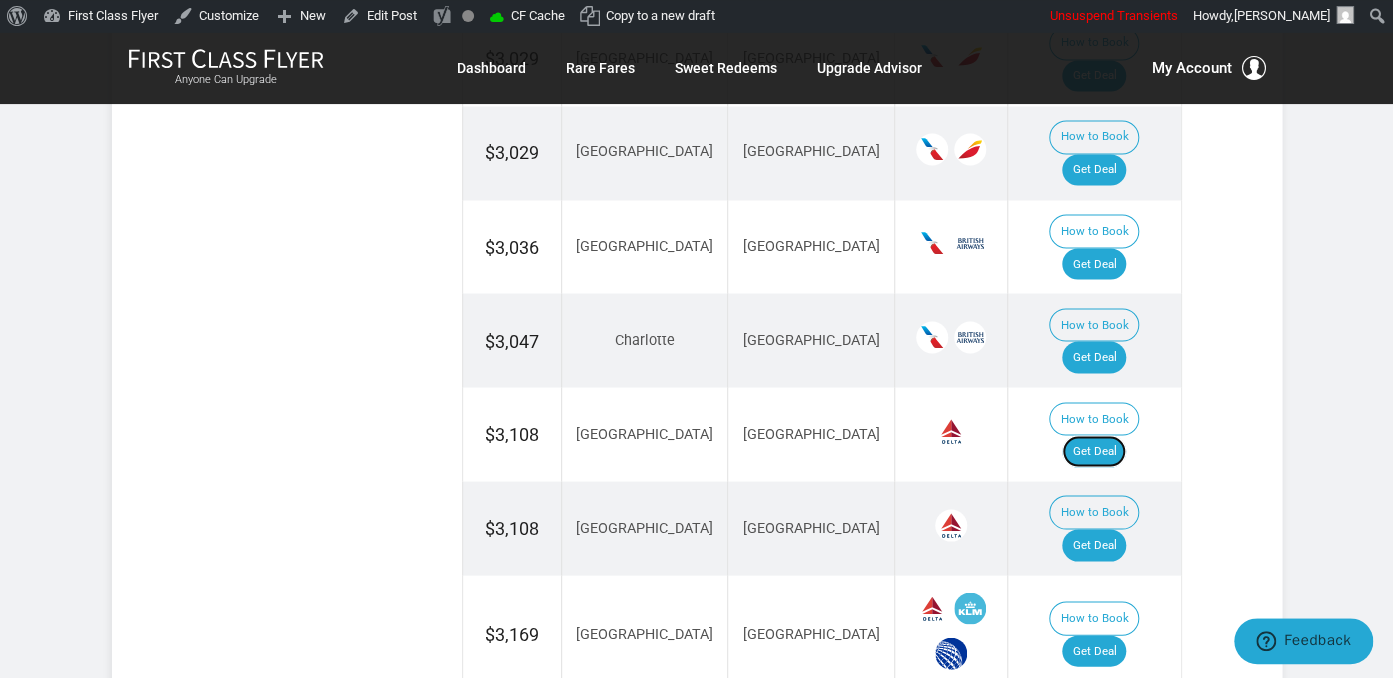 scroll, scrollTop: 1584, scrollLeft: 0, axis: vertical 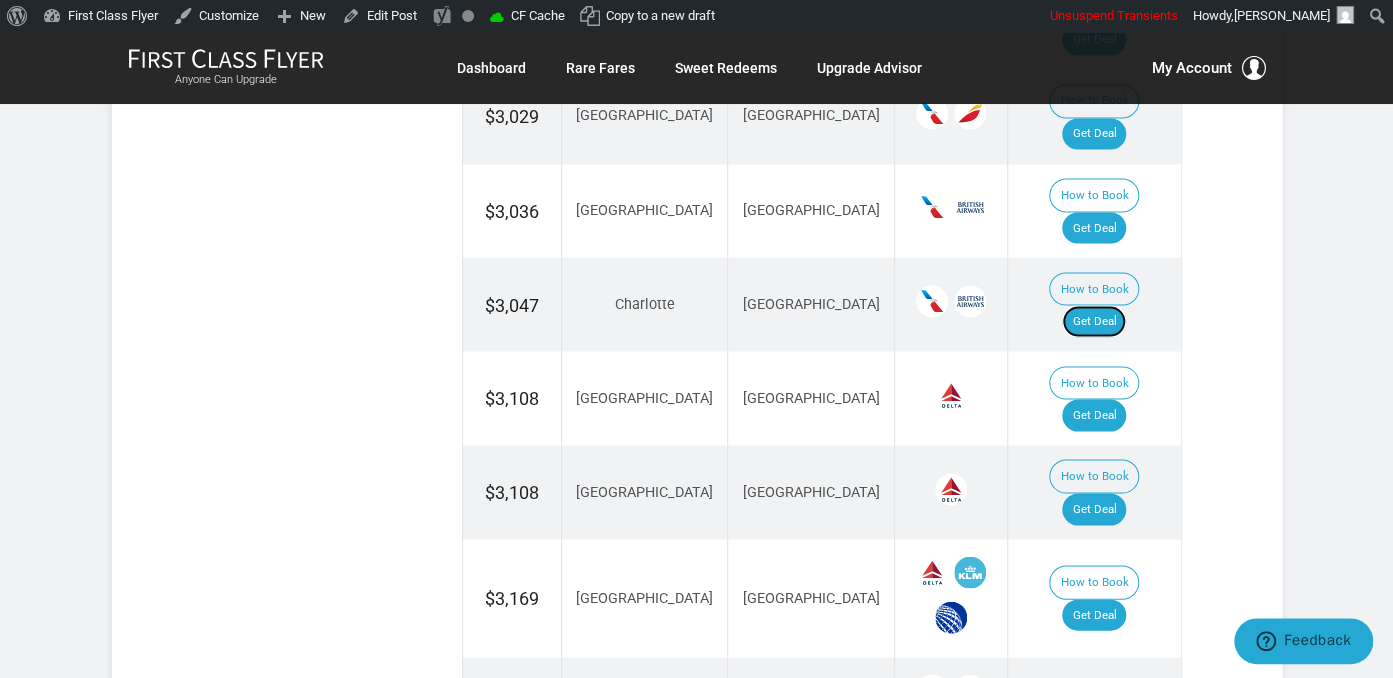 drag, startPoint x: 1103, startPoint y: 199, endPoint x: 1137, endPoint y: 221, distance: 40.496914 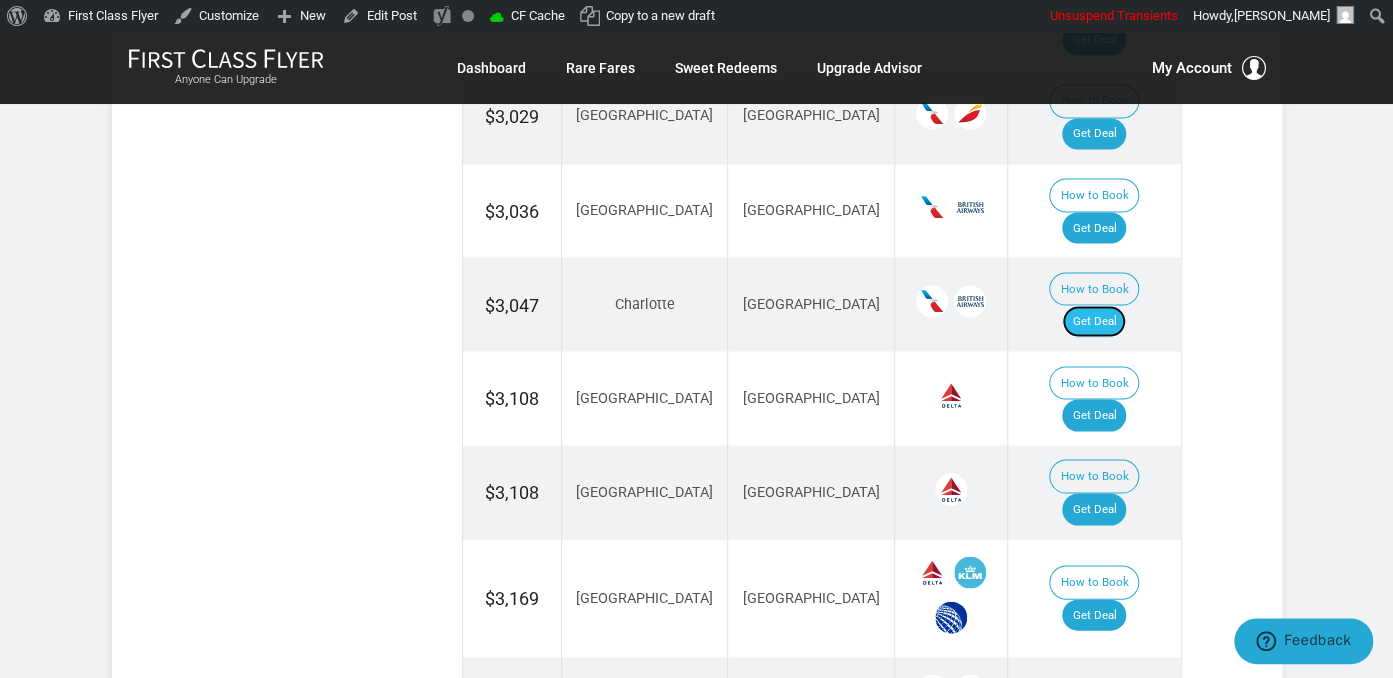 click on "Get Deal" at bounding box center (1094, 321) 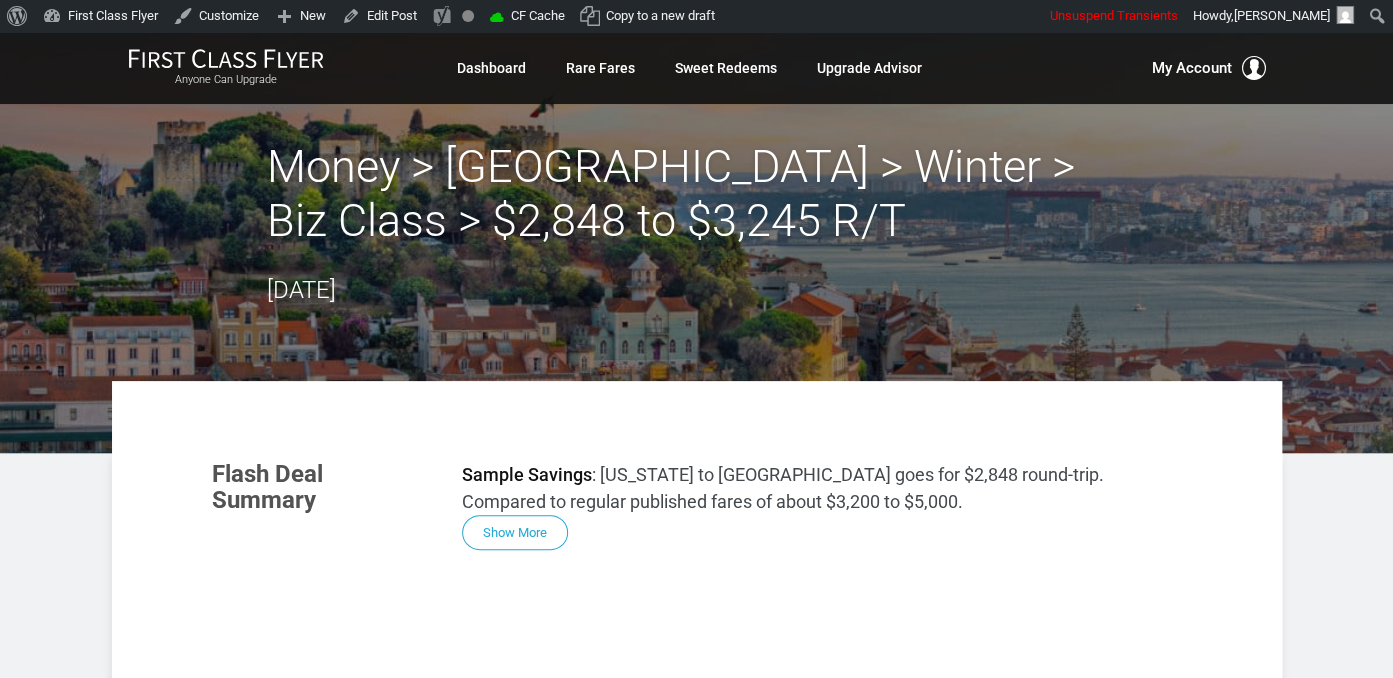 scroll, scrollTop: 739, scrollLeft: 0, axis: vertical 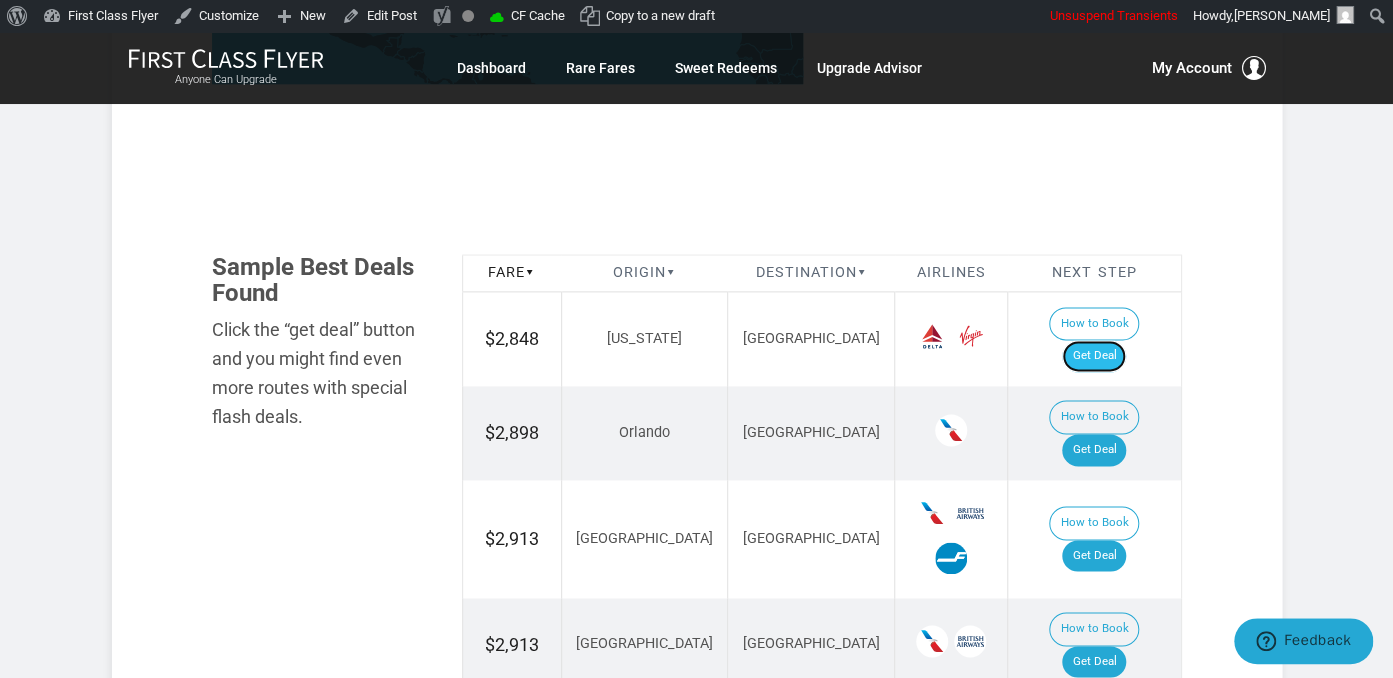 click on "Get Deal" at bounding box center [1094, 356] 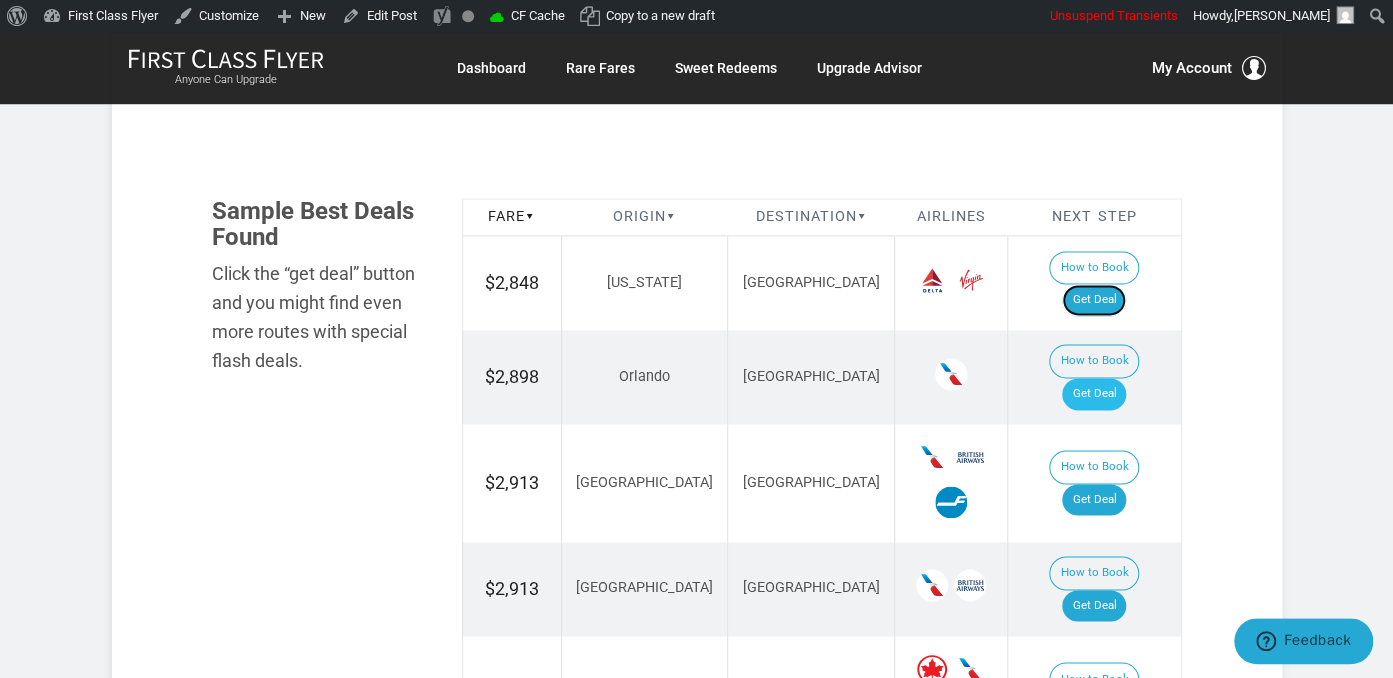 scroll, scrollTop: 1161, scrollLeft: 0, axis: vertical 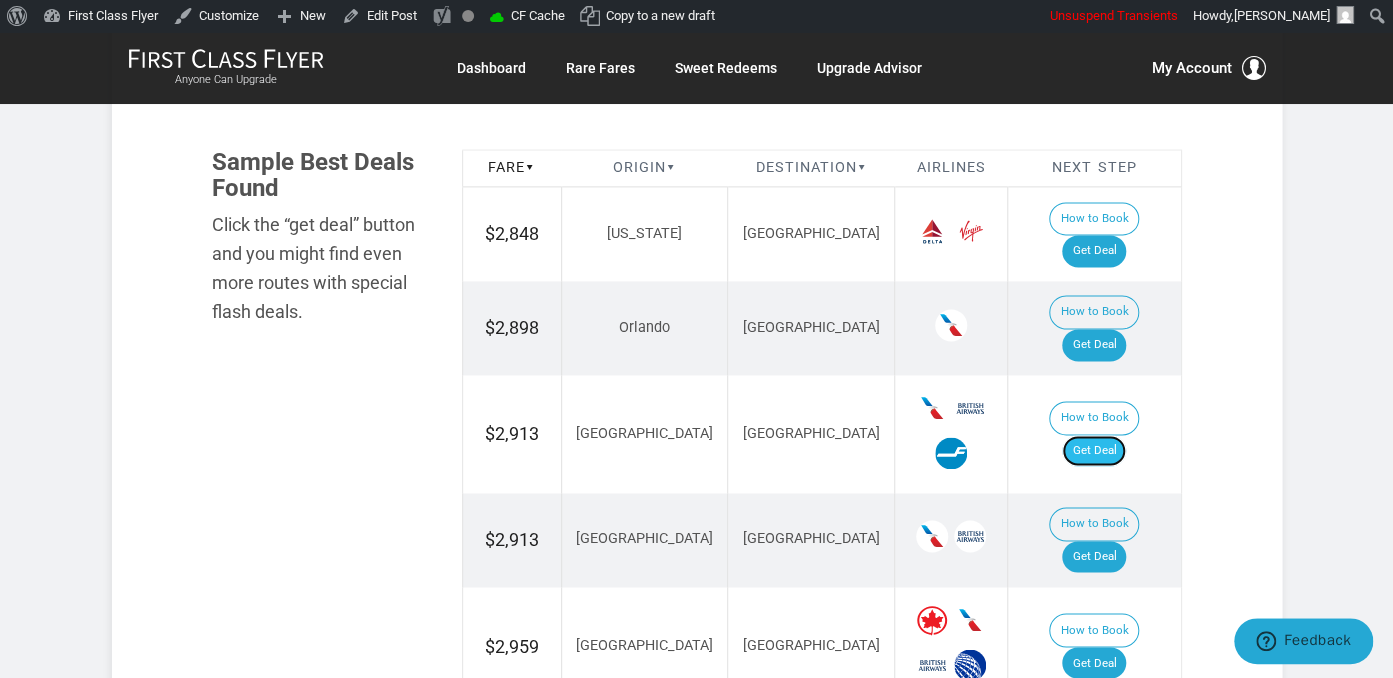 click on "Get Deal" at bounding box center [1094, 451] 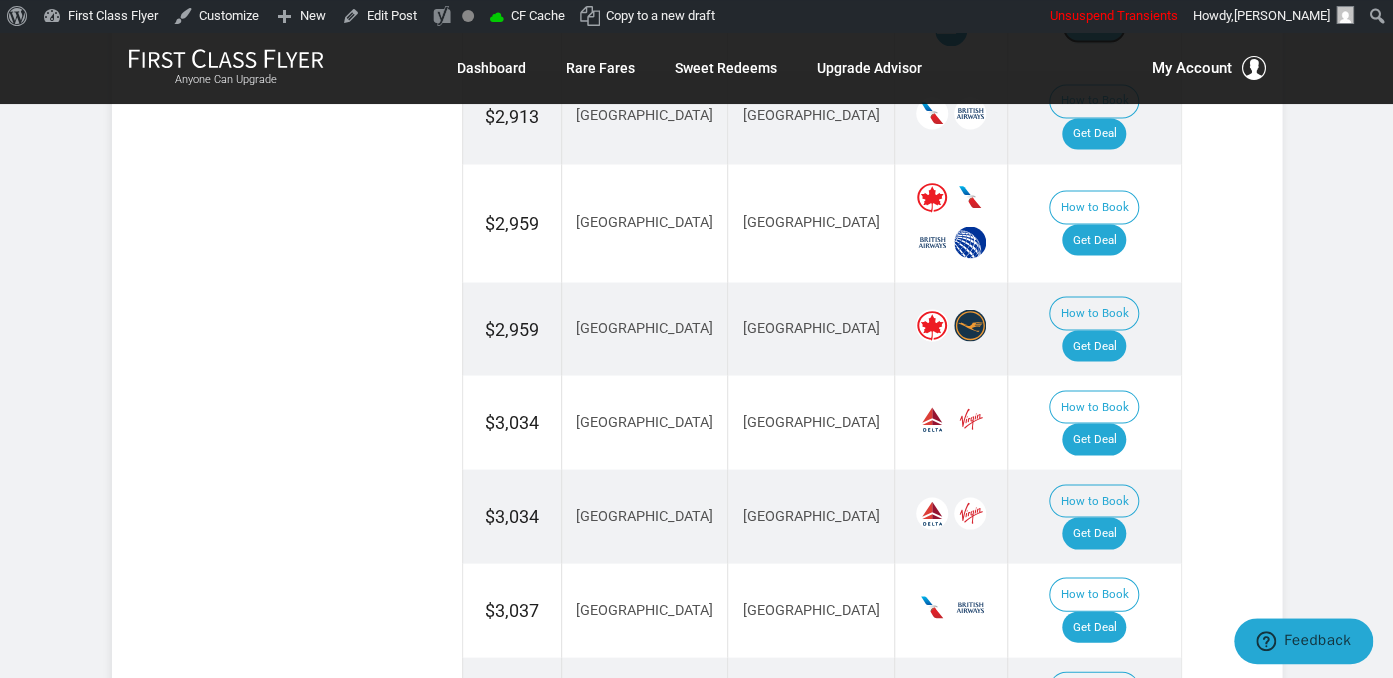 scroll, scrollTop: 1689, scrollLeft: 0, axis: vertical 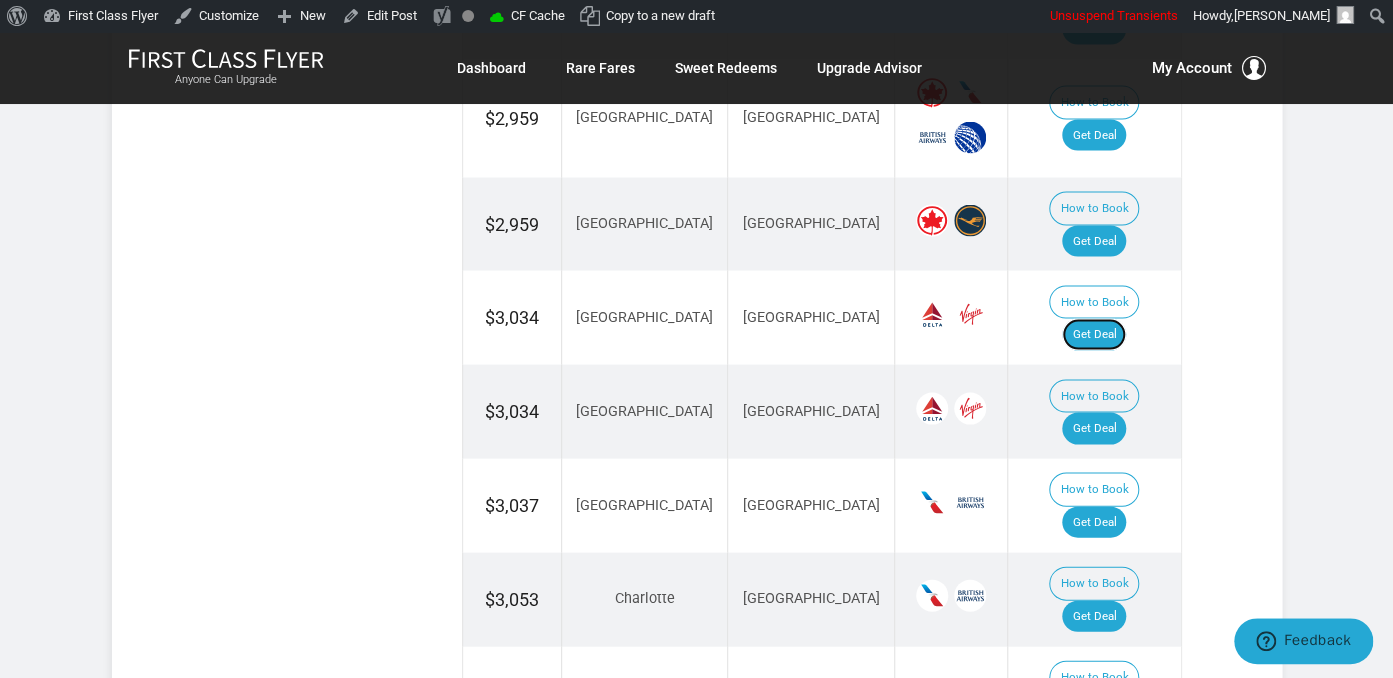 click on "Get Deal" at bounding box center (1094, 334) 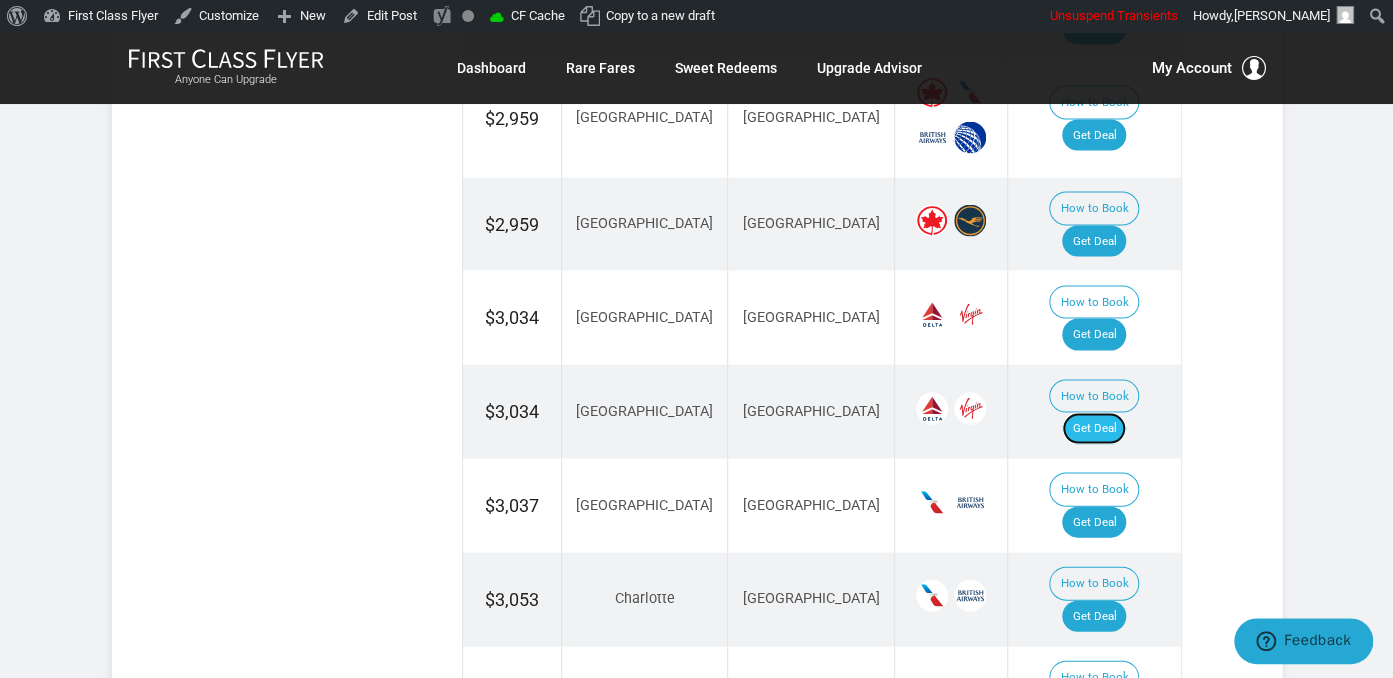 click on "Get Deal" at bounding box center (1094, 428) 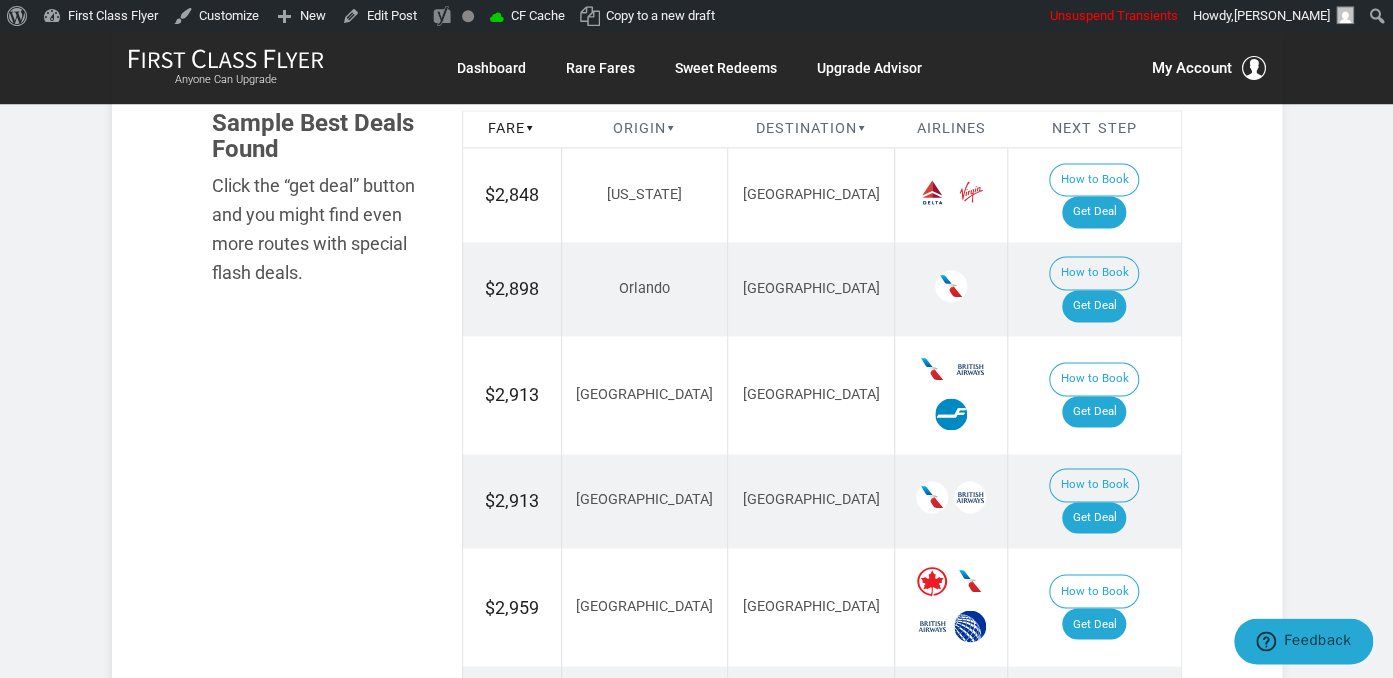 scroll, scrollTop: 1161, scrollLeft: 0, axis: vertical 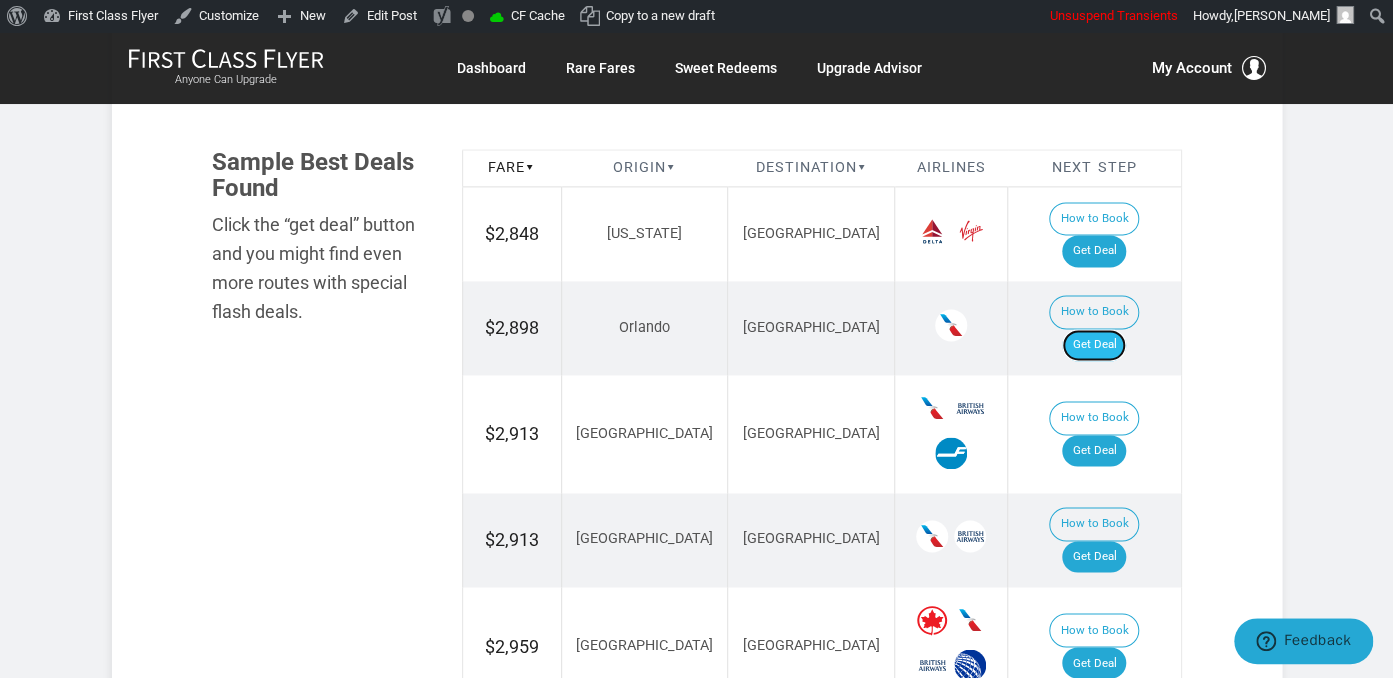 click on "Get Deal" at bounding box center [1094, 345] 